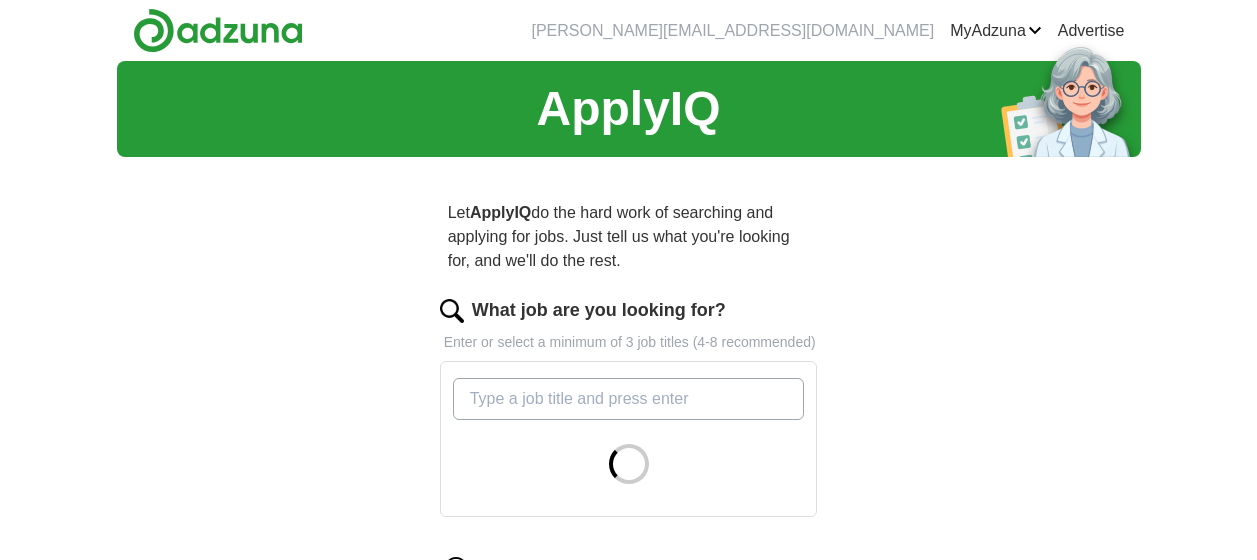 scroll, scrollTop: 0, scrollLeft: 0, axis: both 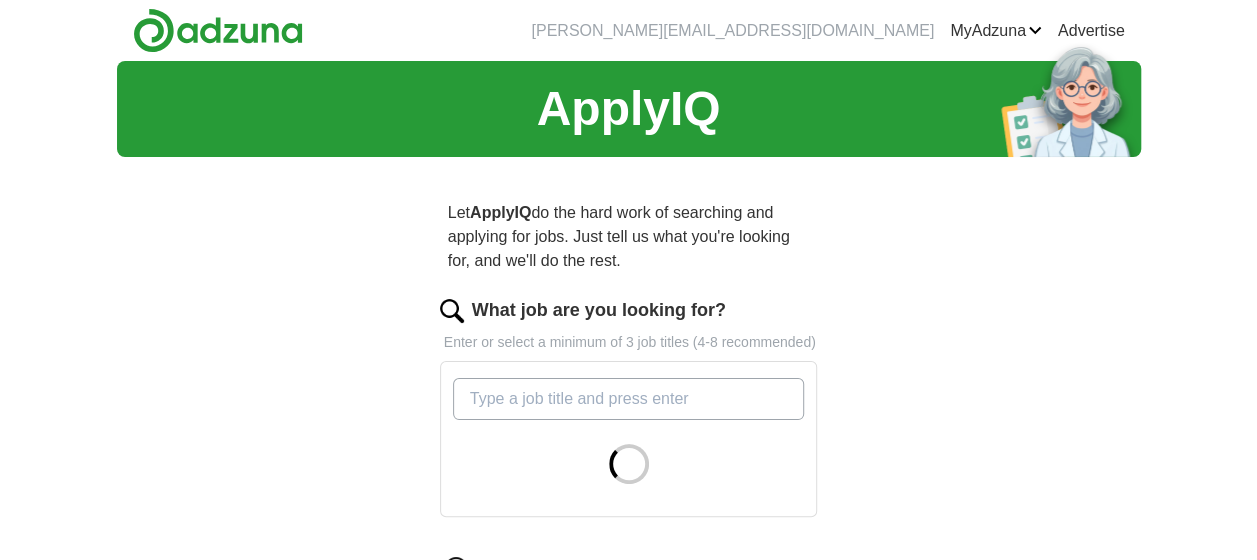 click on "What job are you looking for?" at bounding box center [629, 399] 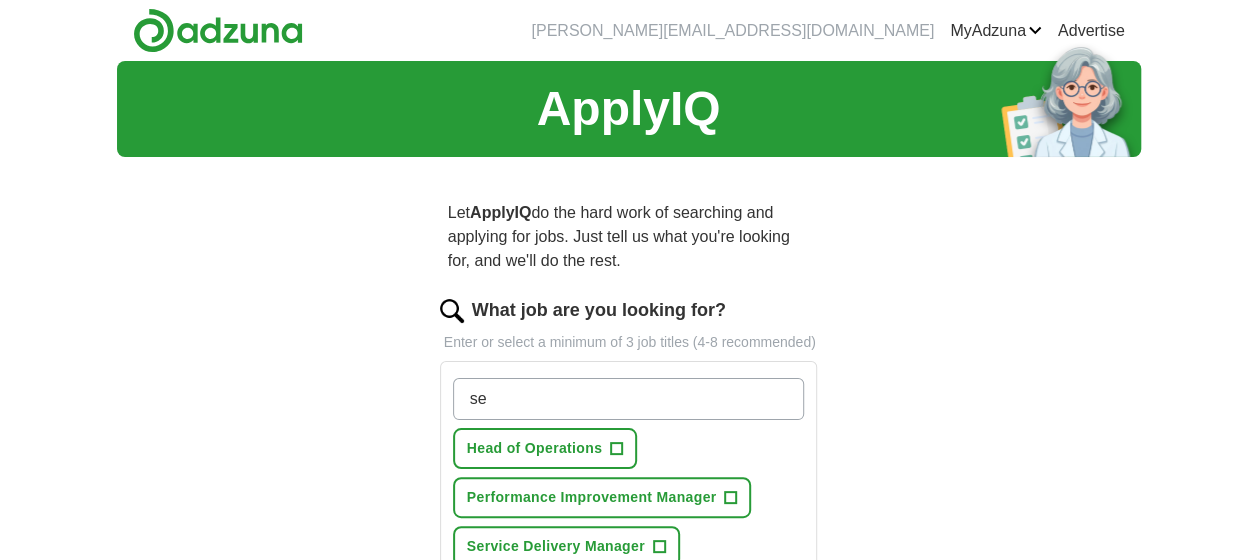 type on "s" 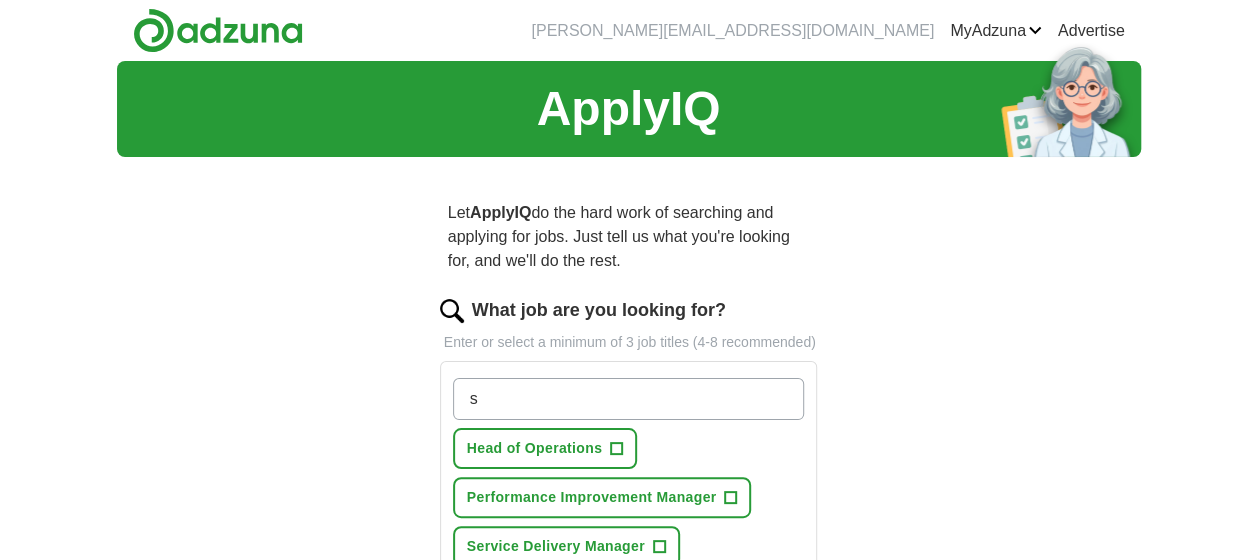 type 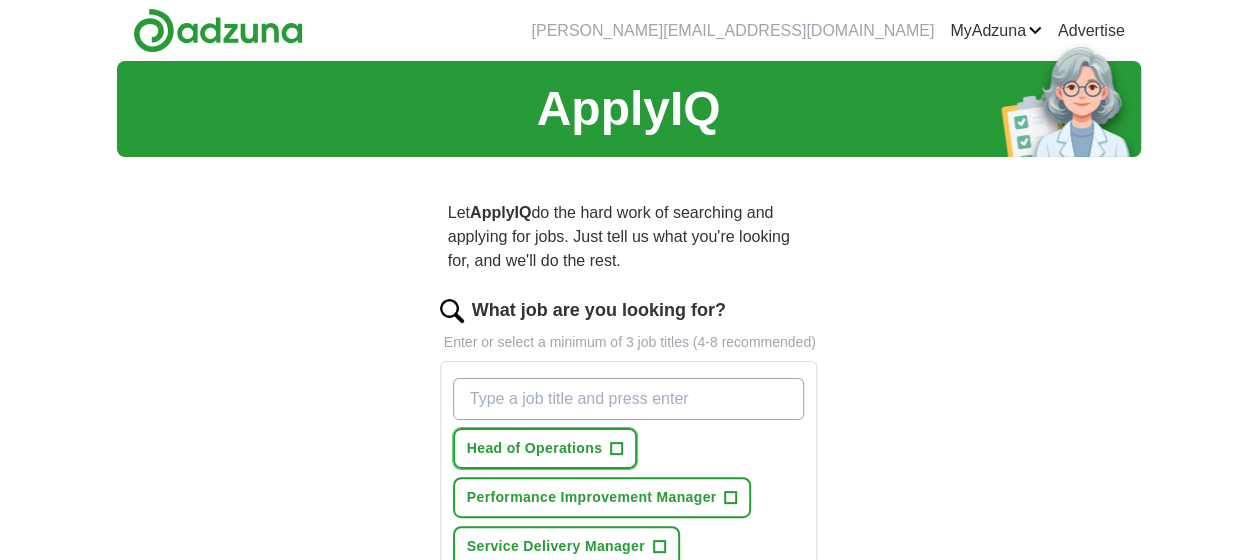 click on "+" at bounding box center [617, 449] 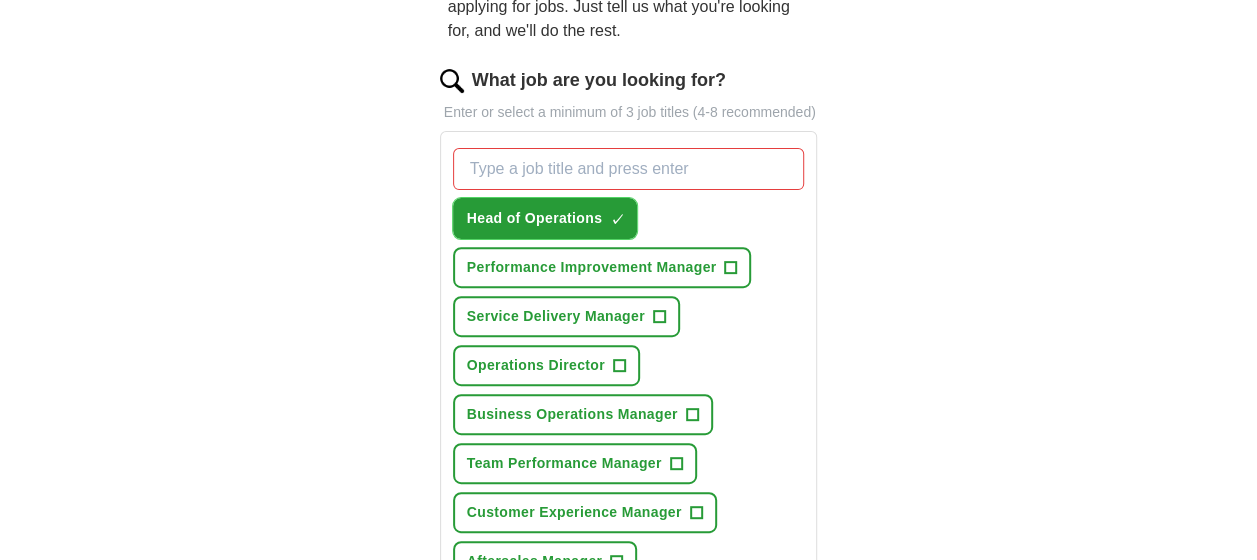 scroll, scrollTop: 242, scrollLeft: 0, axis: vertical 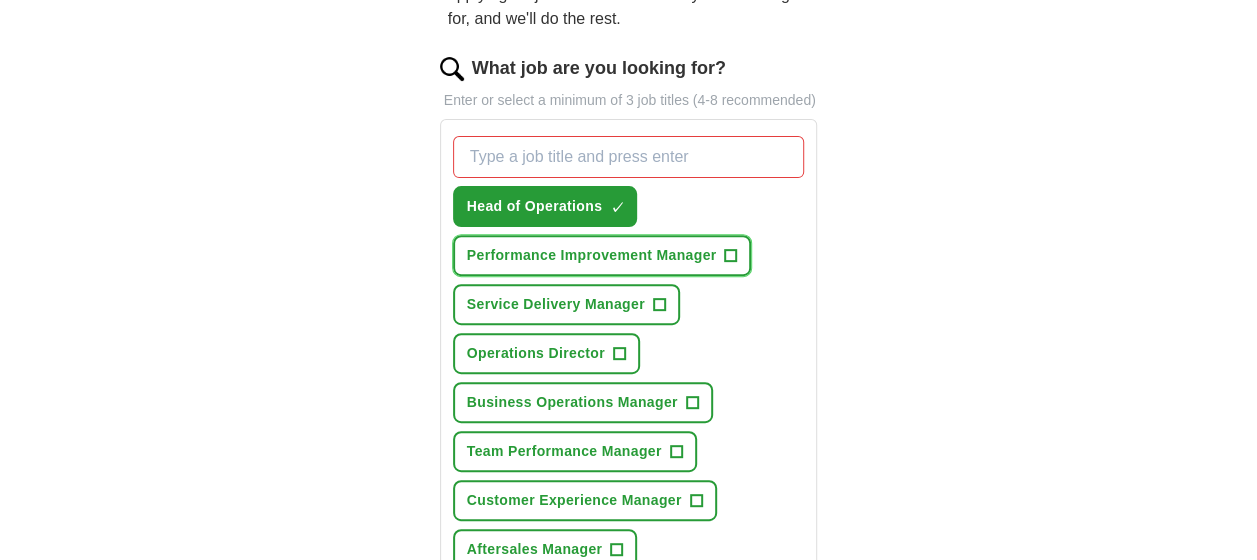 click on "+" at bounding box center [731, 256] 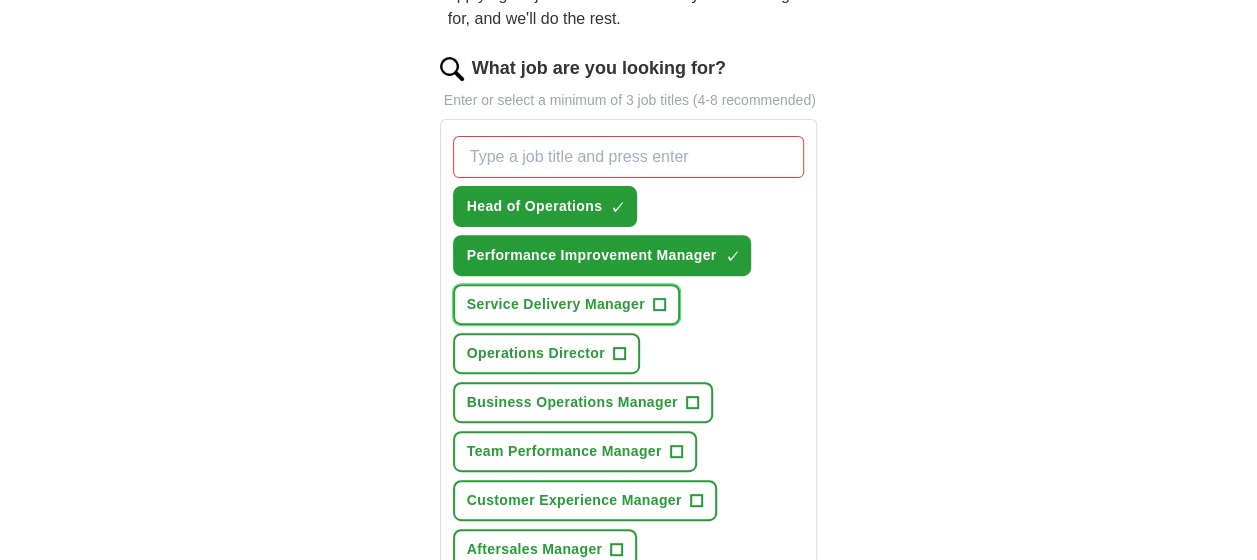 click on "+" at bounding box center (659, 305) 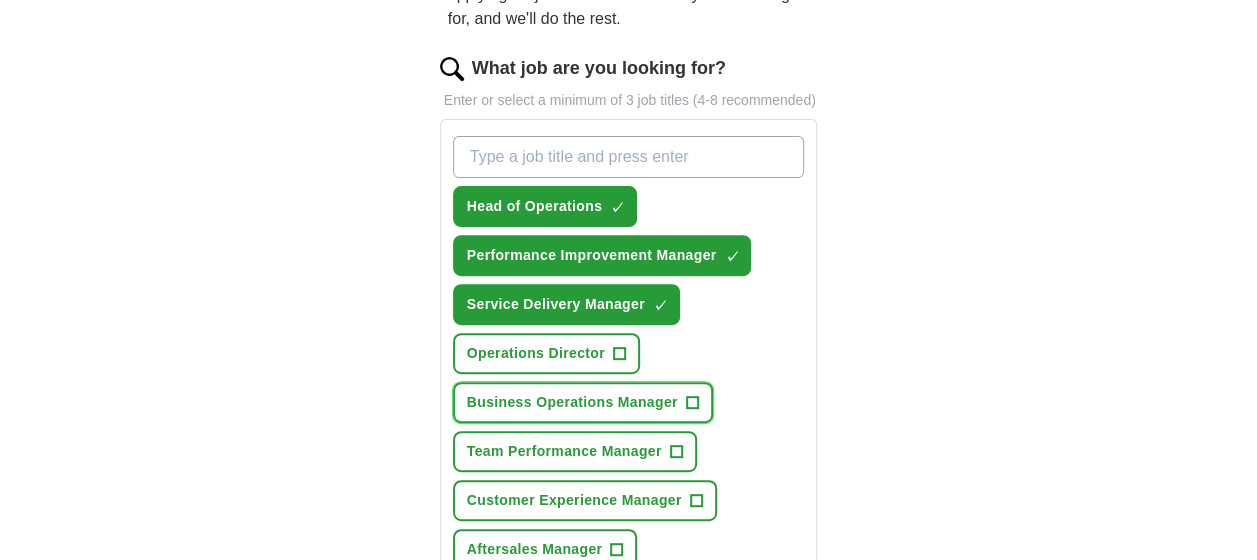 click on "Business Operations Manager +" at bounding box center (583, 402) 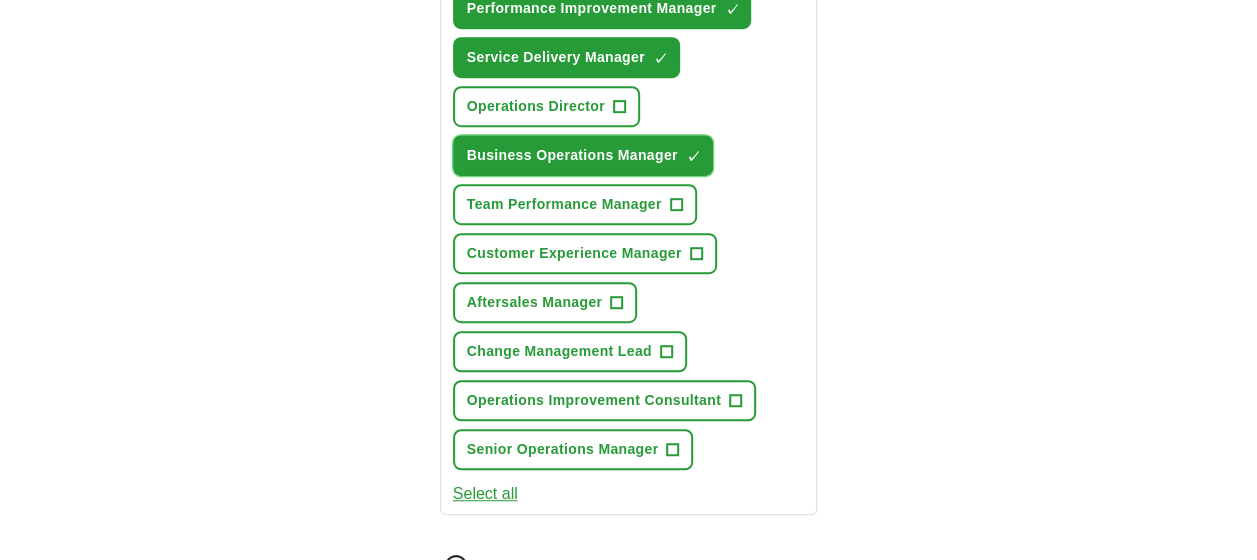 scroll, scrollTop: 492, scrollLeft: 0, axis: vertical 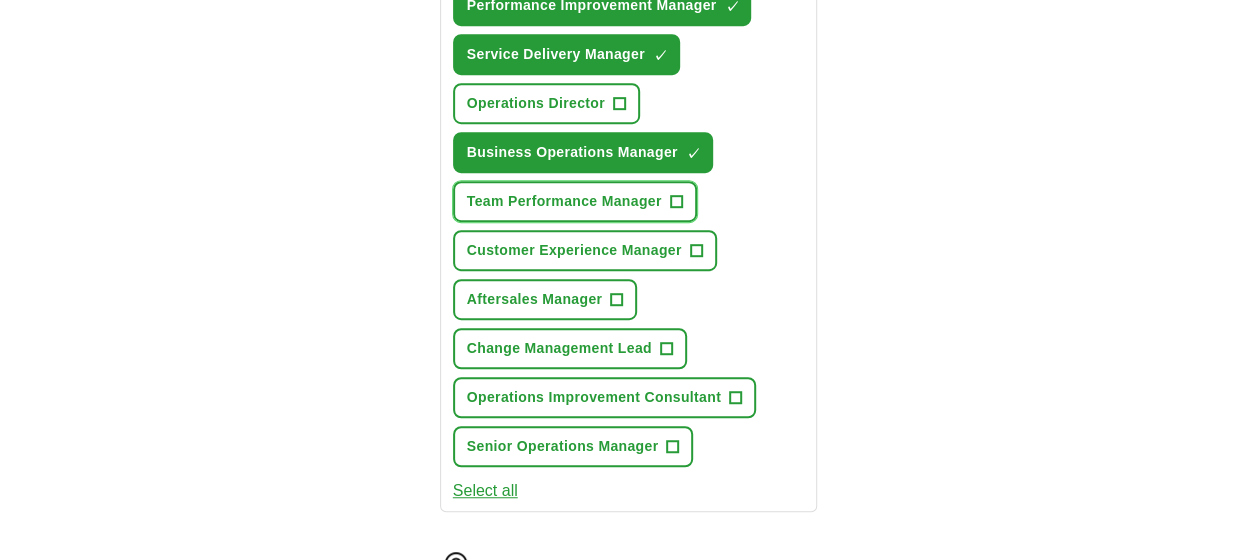 click on "+" at bounding box center (676, 202) 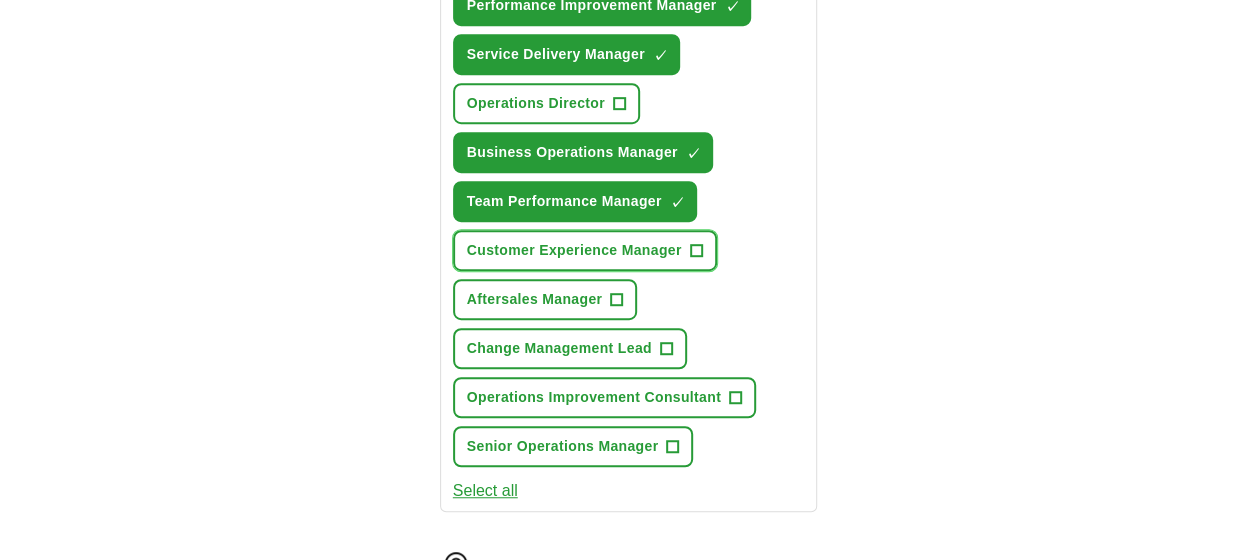 click on "+" at bounding box center (696, 251) 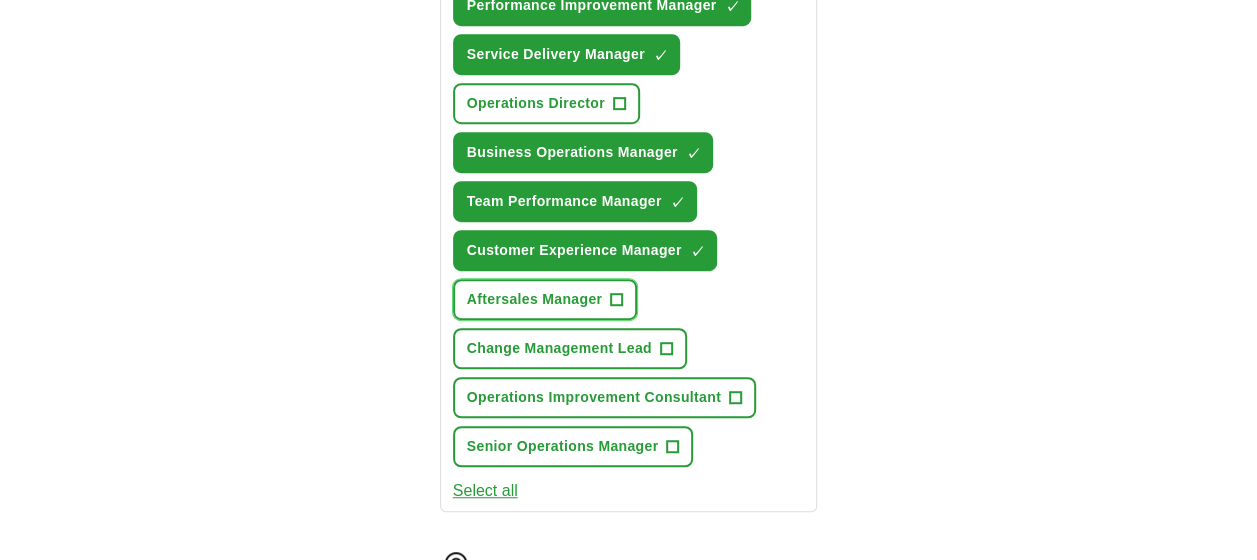 click on "+" at bounding box center [617, 300] 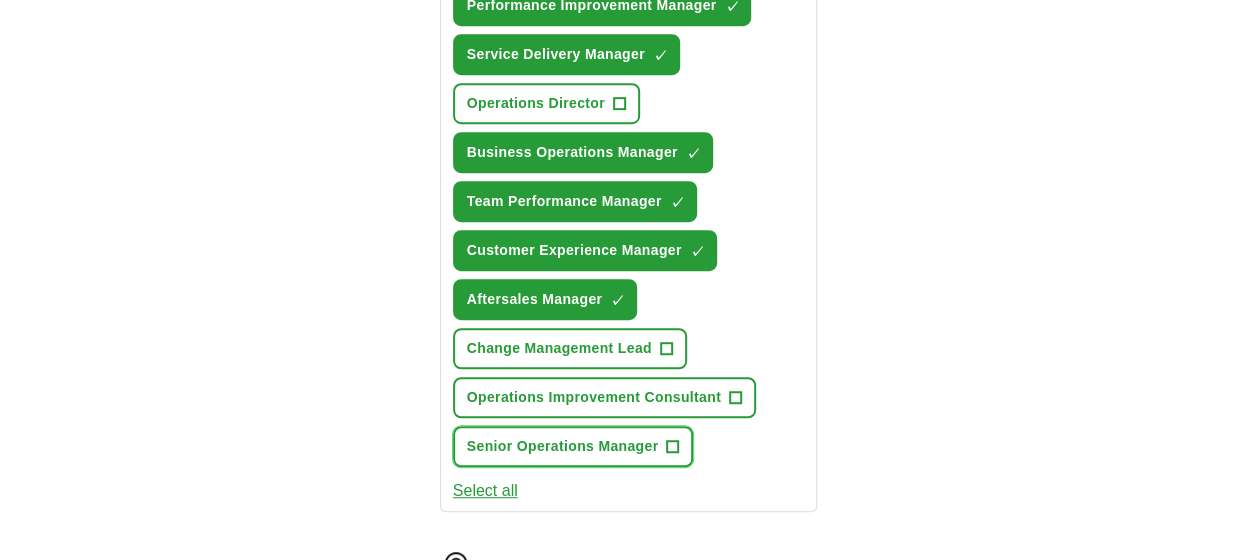 click on "+" at bounding box center [673, 447] 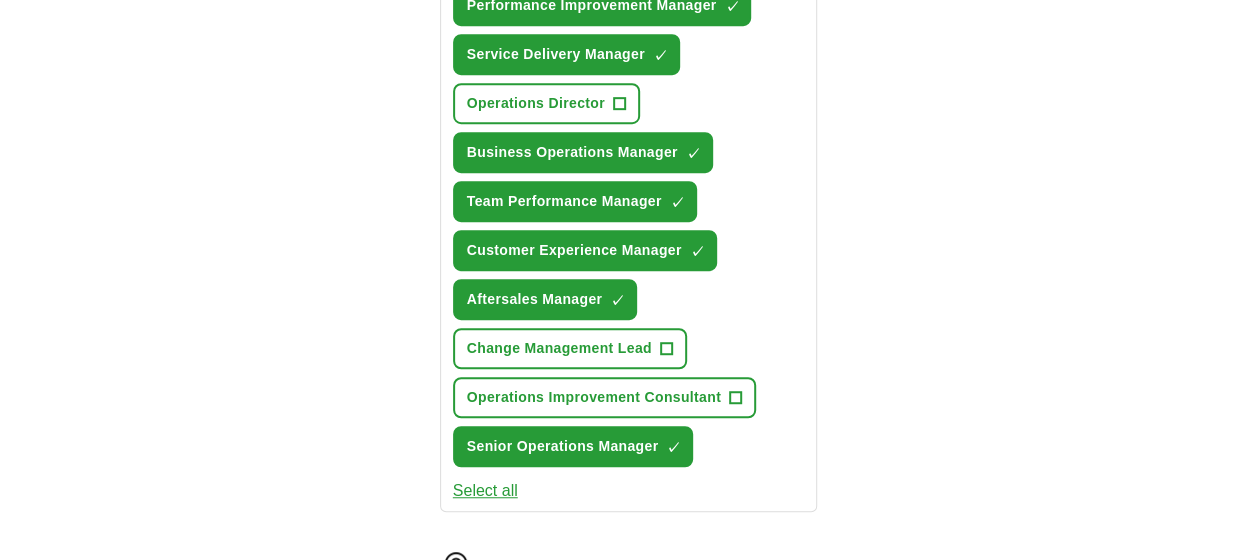 click on "Select all" at bounding box center [485, 491] 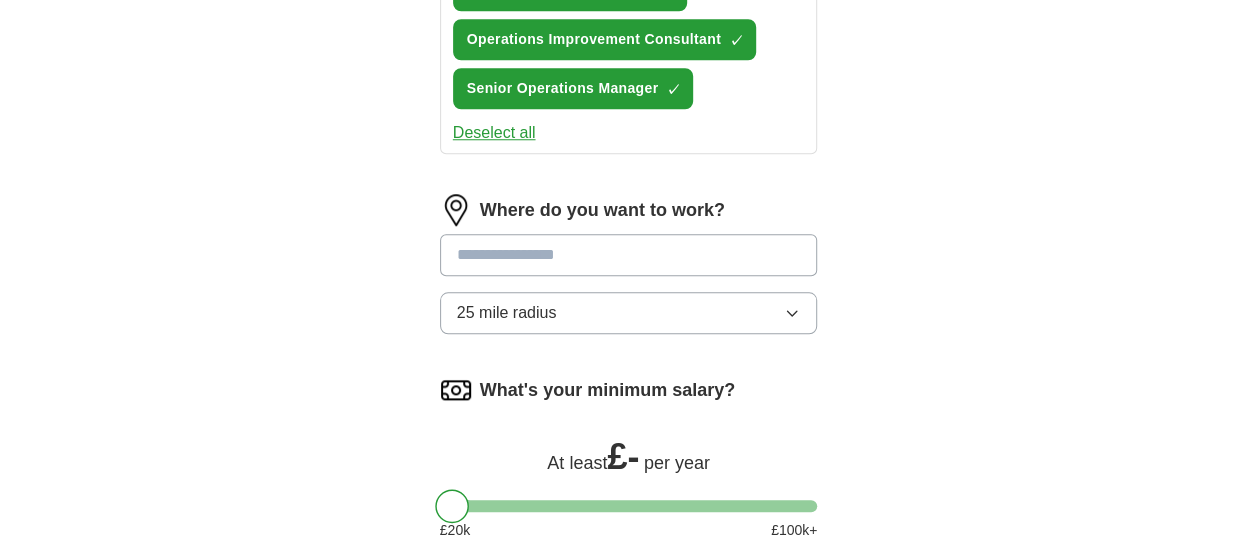 scroll, scrollTop: 852, scrollLeft: 0, axis: vertical 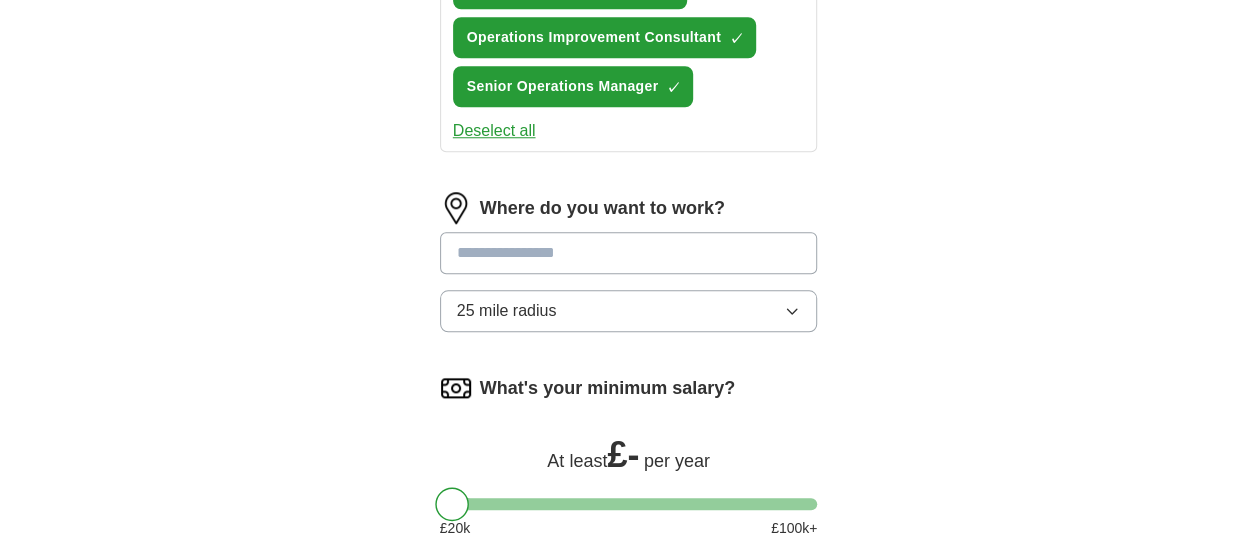 click at bounding box center [629, 253] 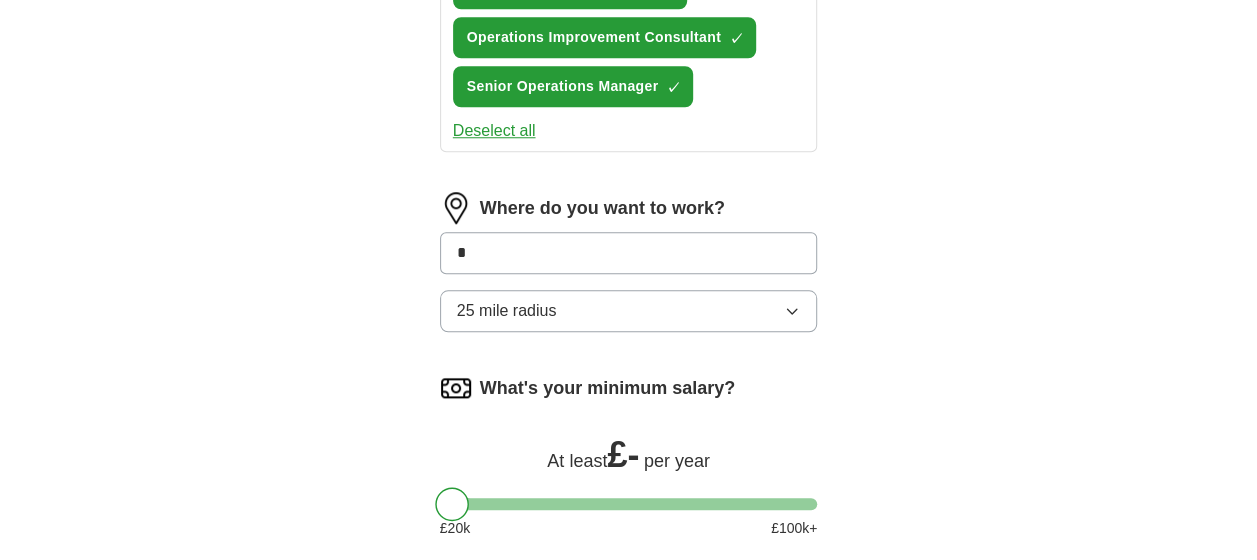 type on "*" 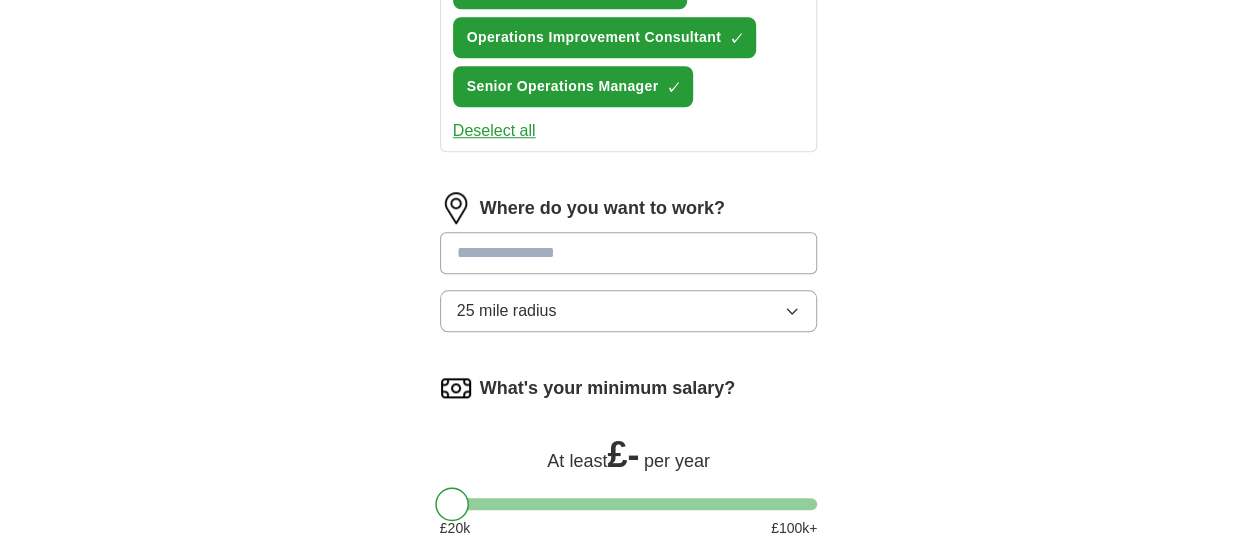 click at bounding box center [456, 208] 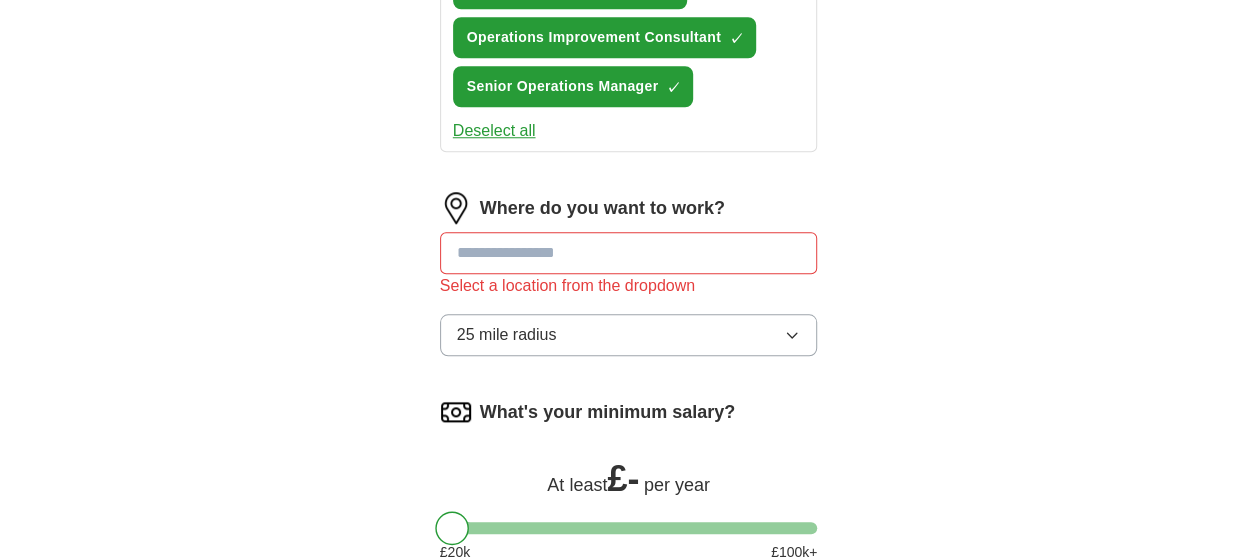 click at bounding box center [629, 253] 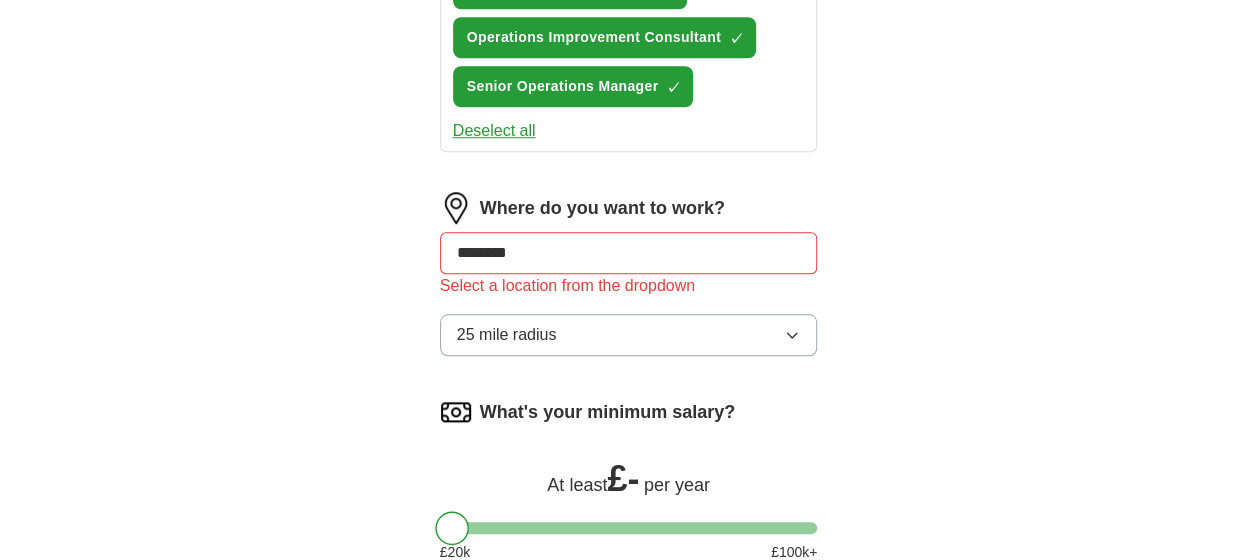 type on "********" 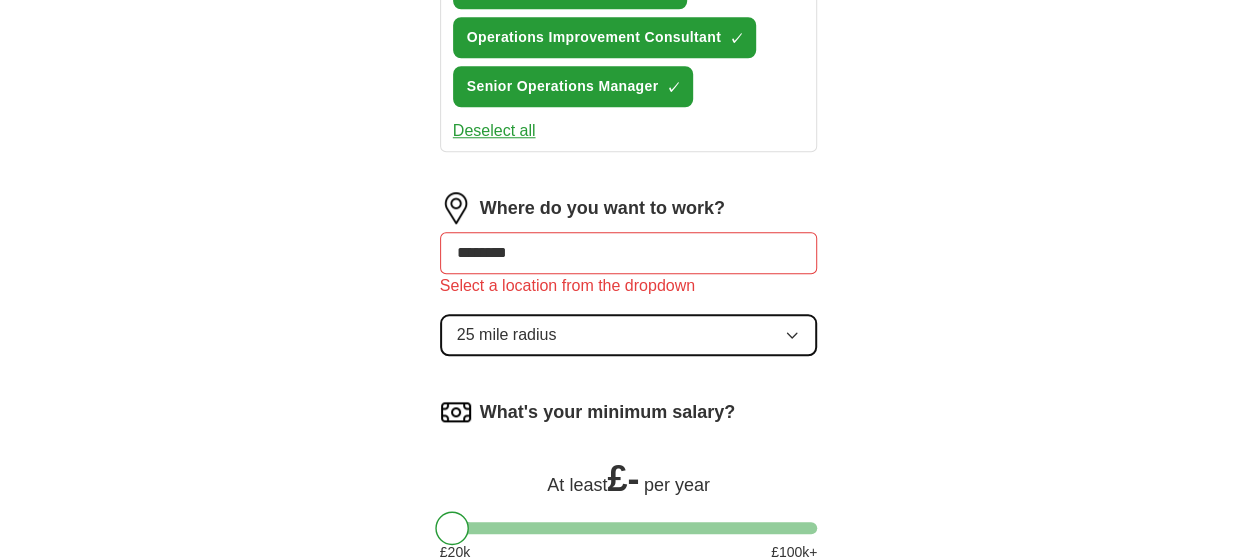 type 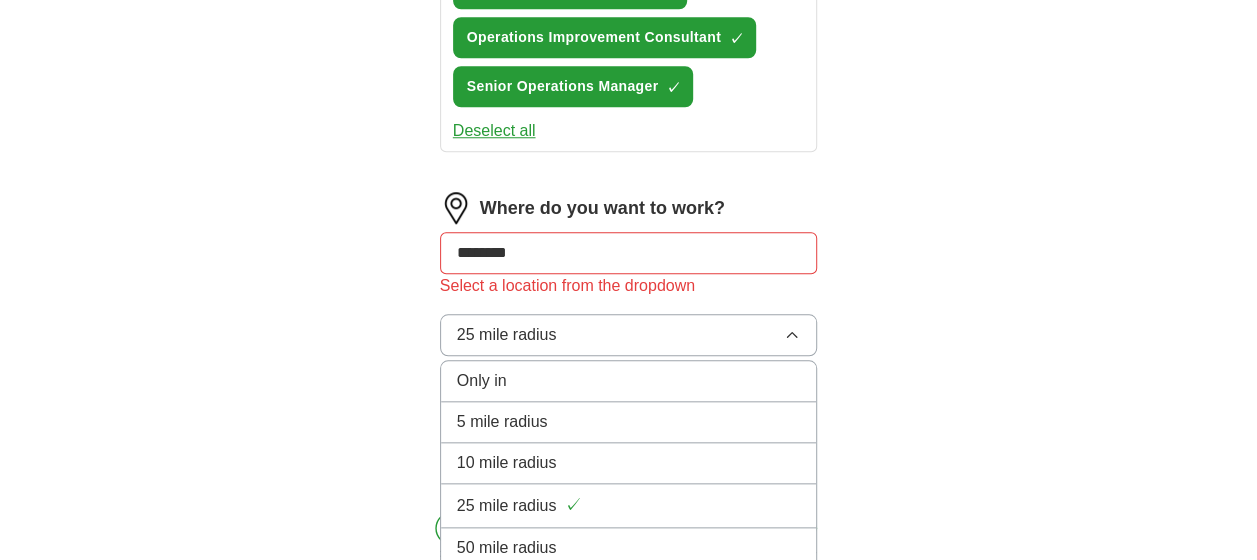 click on "ApplyIQ Let  ApplyIQ  do the hard work of searching and applying for jobs. Just tell us what you're looking for, and we'll do the rest. What job are you looking for? Enter or select a minimum of 3 job titles (4-8 recommended) Head of Operations ✓ × Performance Improvement Manager ✓ × Service Delivery Manager ✓ × Operations Director ✓ × Business Operations Manager ✓ × Team Performance Manager ✓ × Customer Experience Manager ✓ × Aftersales Manager ✓ × Change Management Lead ✓ × Operations Improvement Consultant ✓ × Senior Operations Manager ✓ × Deselect all Where do you want to work? ******** Select a location from the dropdown 25 mile radius Only in 5 mile radius 10 mile radius 25 mile radius ✓ 50 mile radius 100 mile radius What's your minimum salary? At least  £ -   per year £ 20 k £ 100 k+ Set a minimum salary Please correct the following errors: Select a location from the dropdown Set a minimum salary Start applying for jobs" at bounding box center (629, 31) 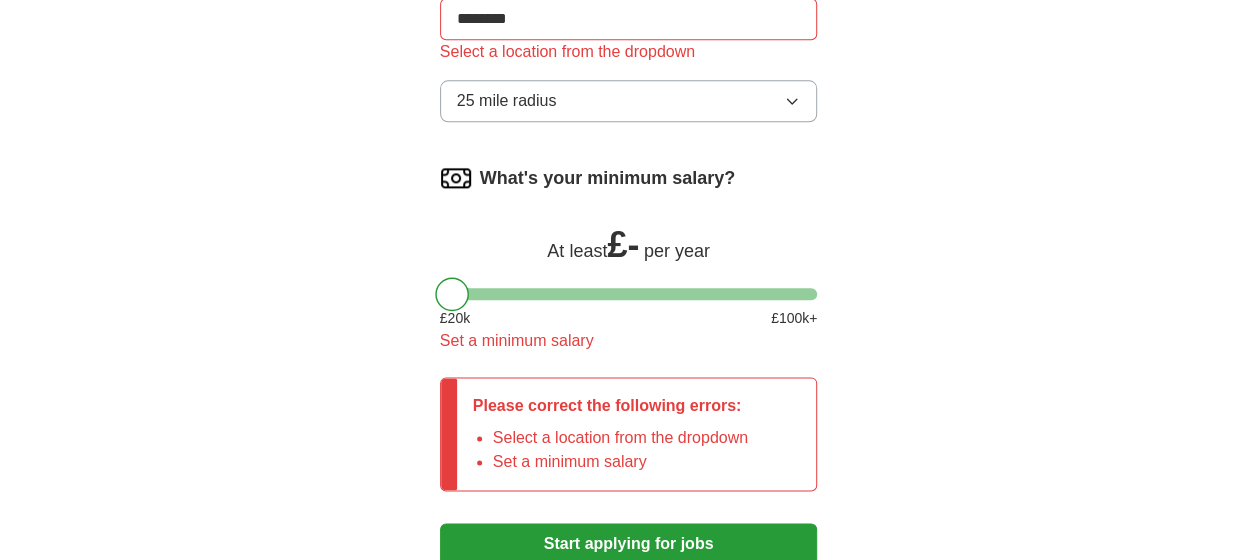 scroll, scrollTop: 1094, scrollLeft: 0, axis: vertical 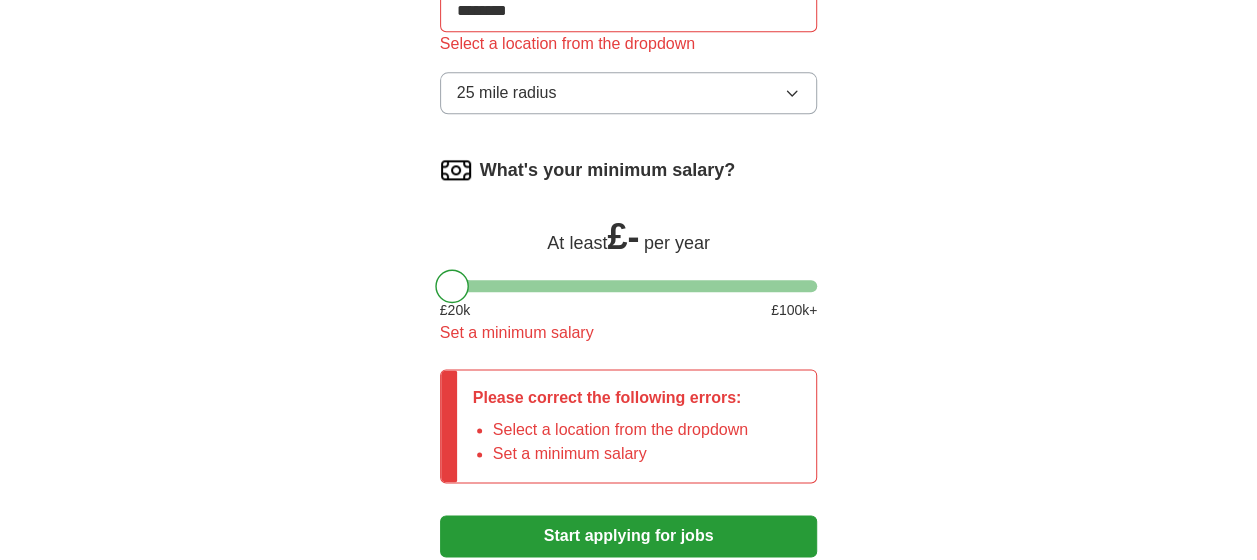 click at bounding box center (629, 286) 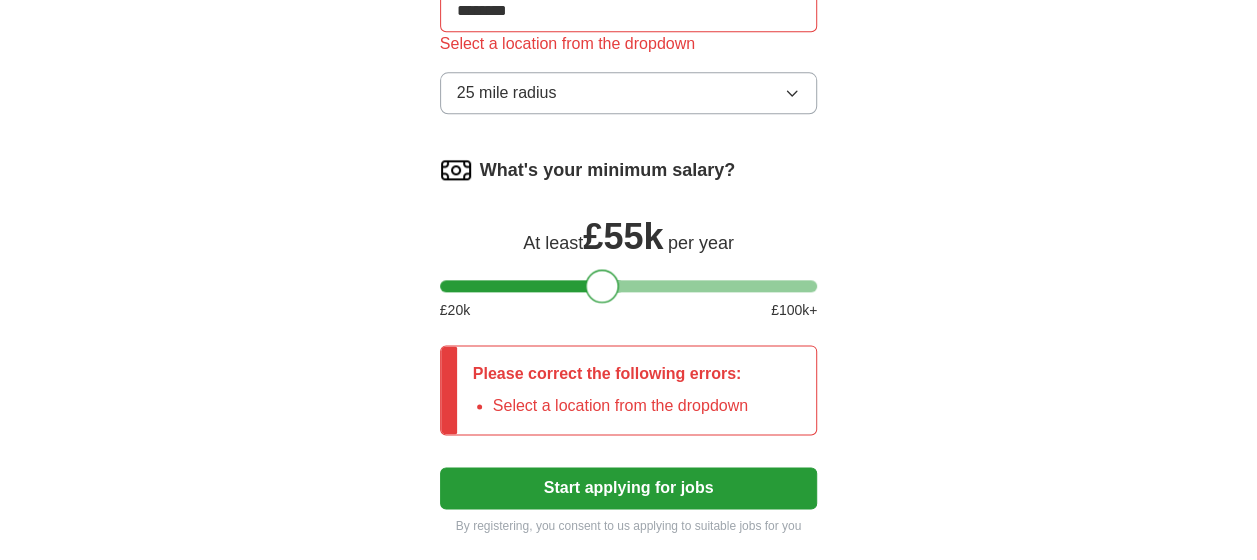 click on "********" at bounding box center (629, 11) 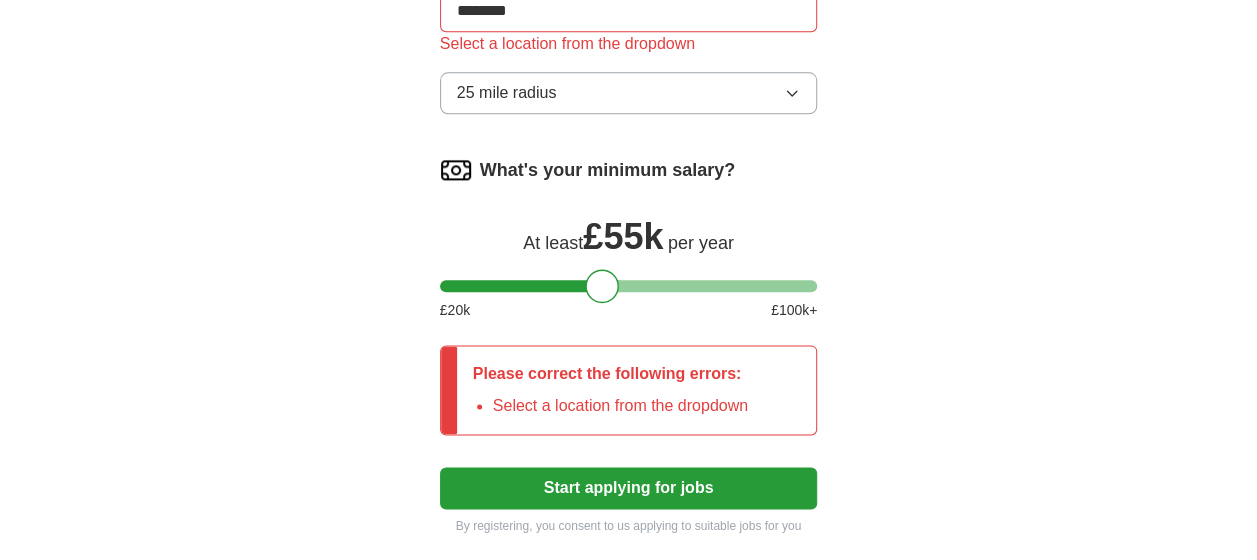 scroll, scrollTop: 1094, scrollLeft: 0, axis: vertical 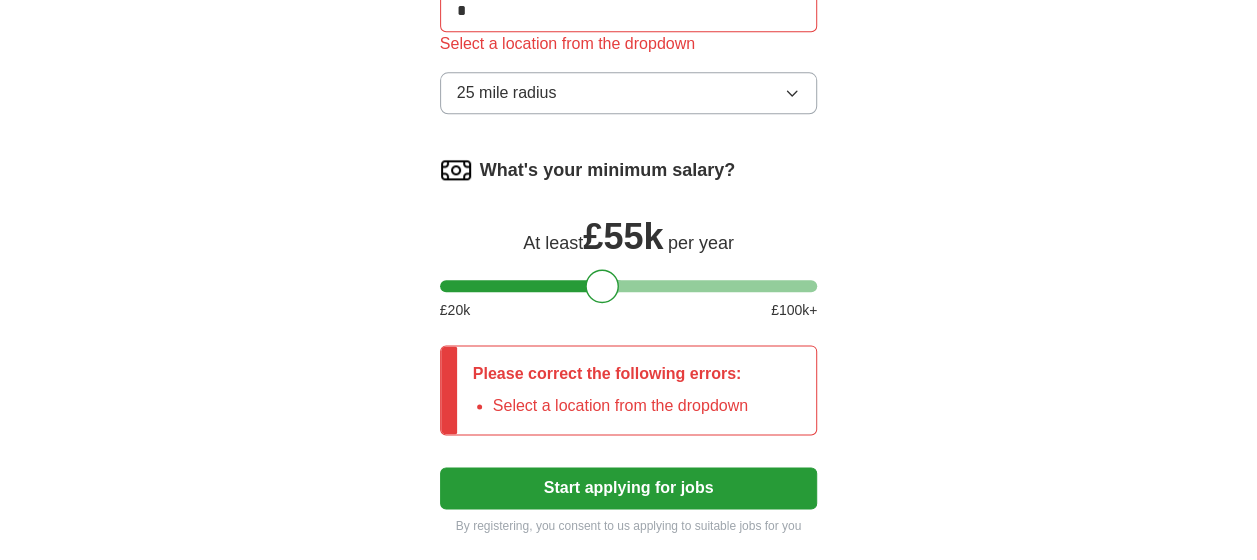type on "*" 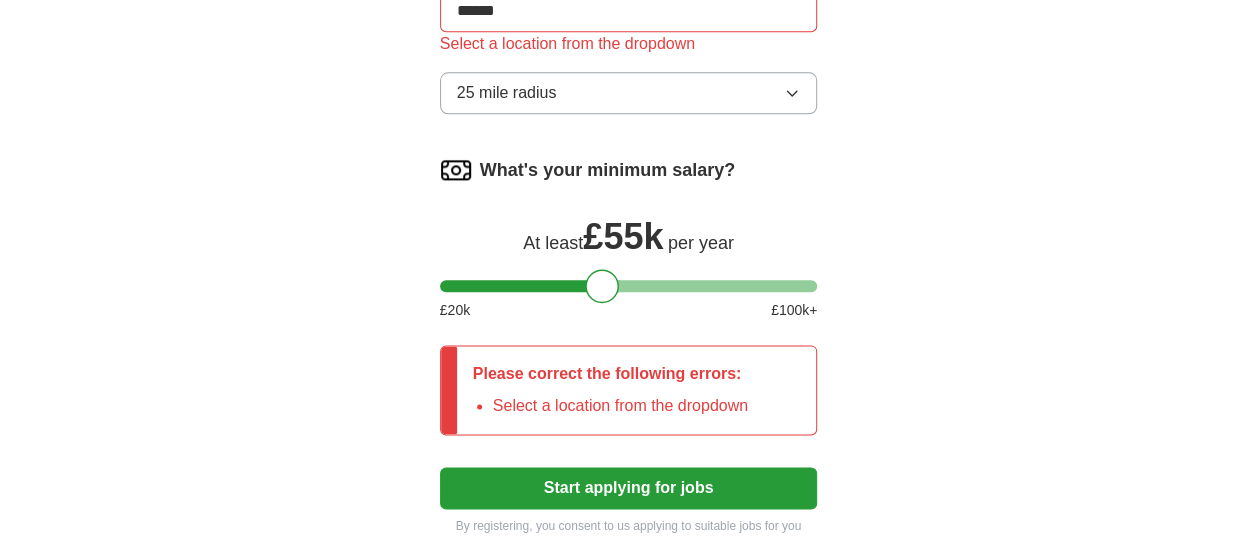 type on "*******" 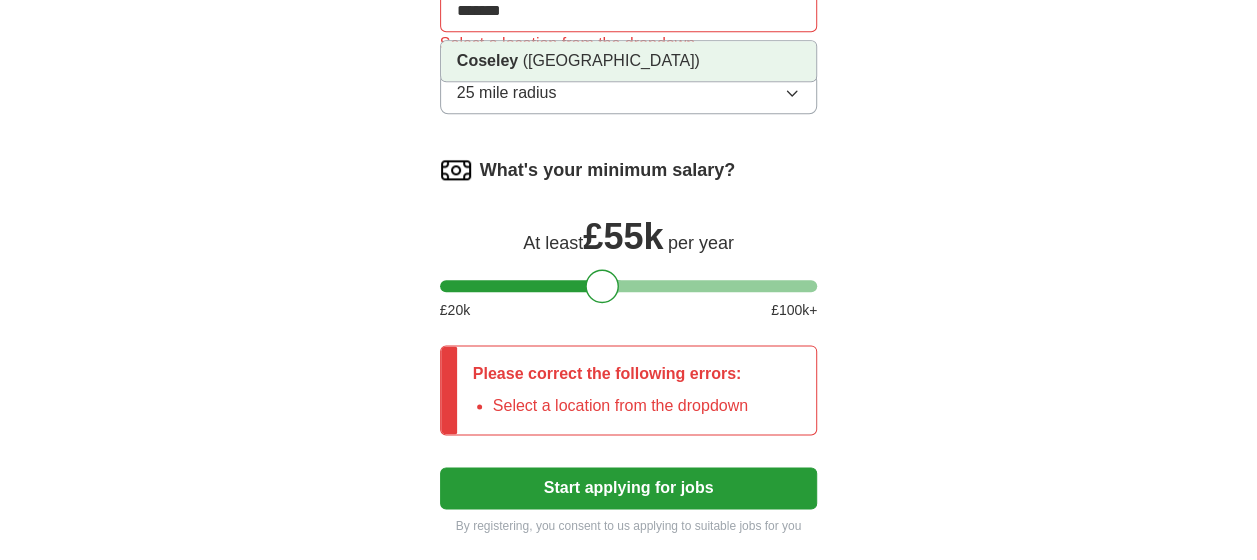click on "([GEOGRAPHIC_DATA])" at bounding box center (611, 60) 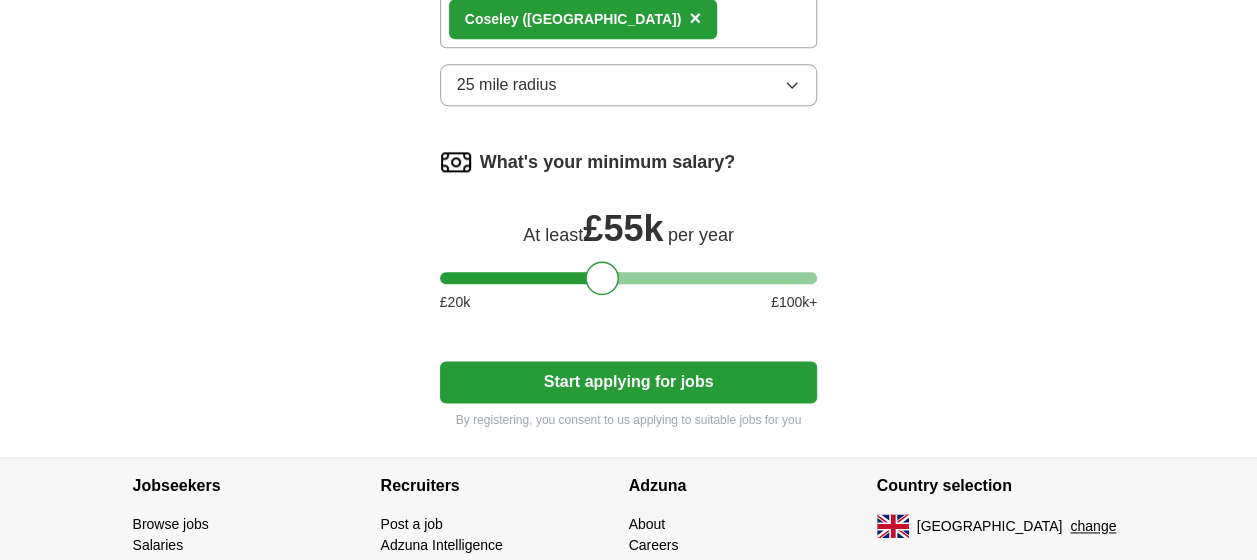 scroll, scrollTop: 1086, scrollLeft: 0, axis: vertical 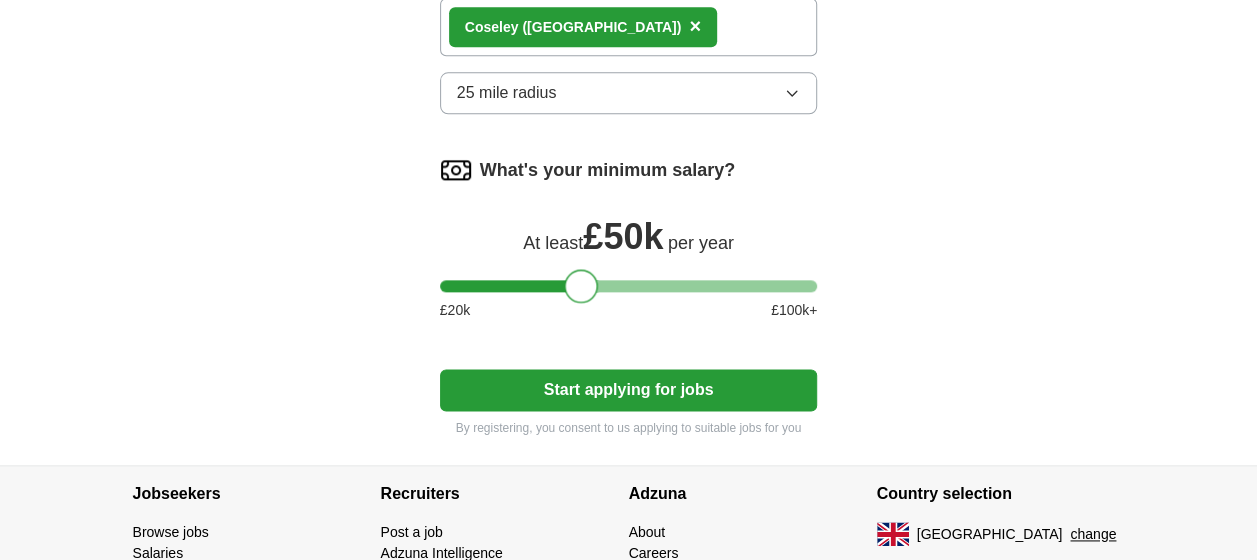 click at bounding box center (629, 286) 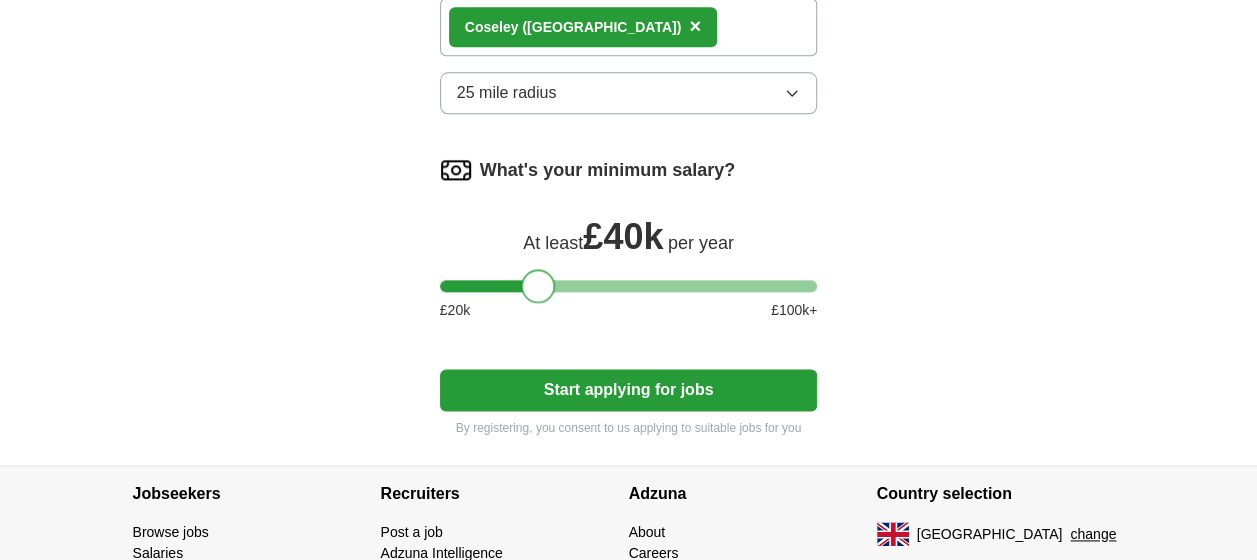 drag, startPoint x: 584, startPoint y: 286, endPoint x: 541, endPoint y: 296, distance: 44.14748 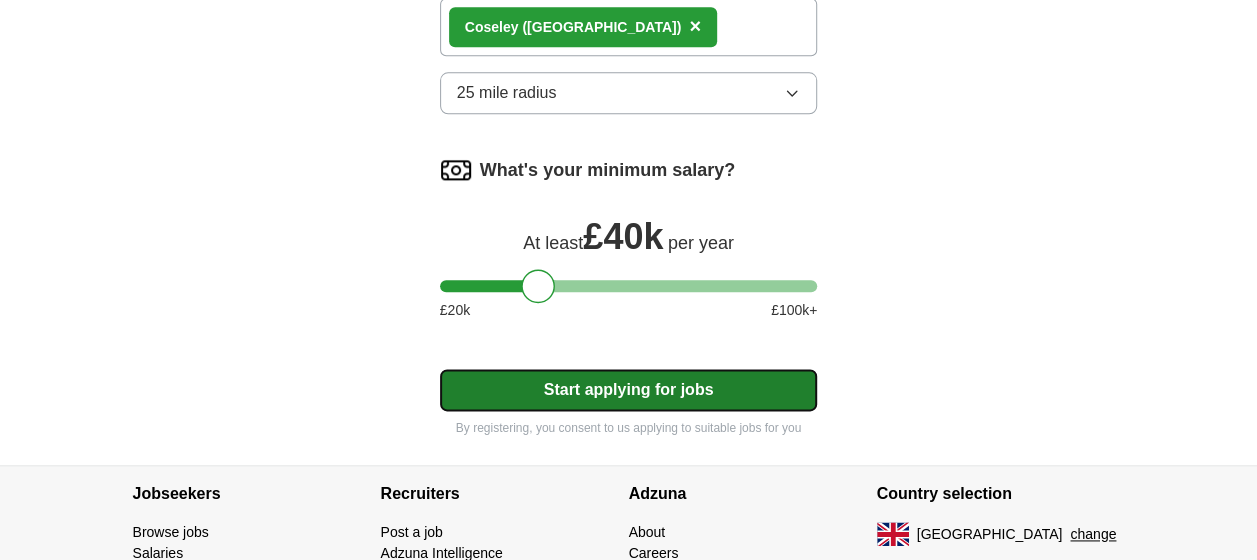 click on "Start applying for jobs" at bounding box center [629, 390] 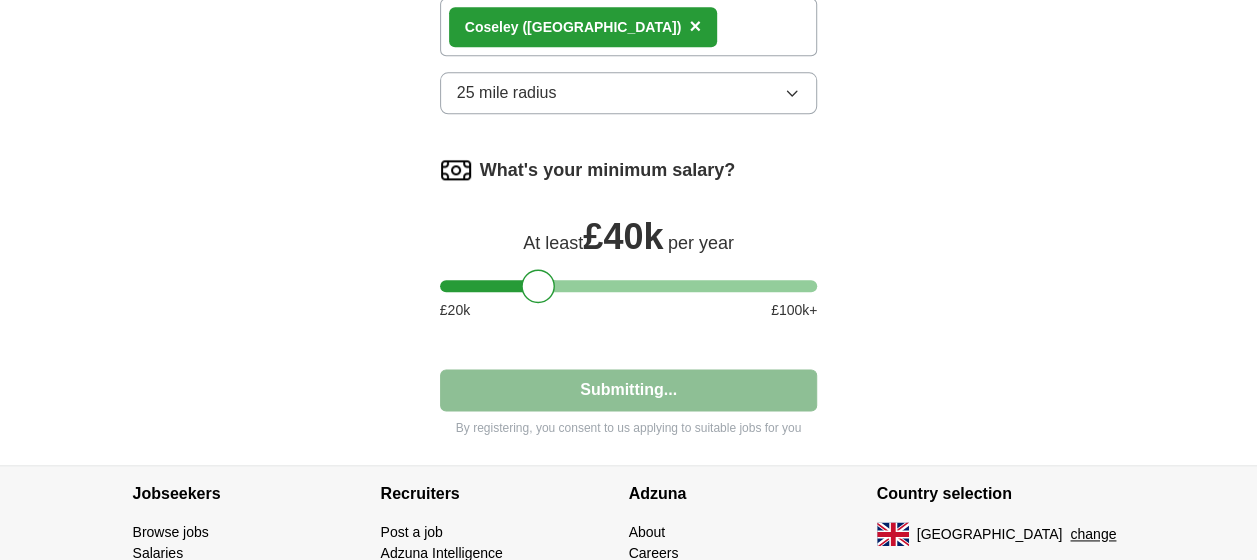 select on "**" 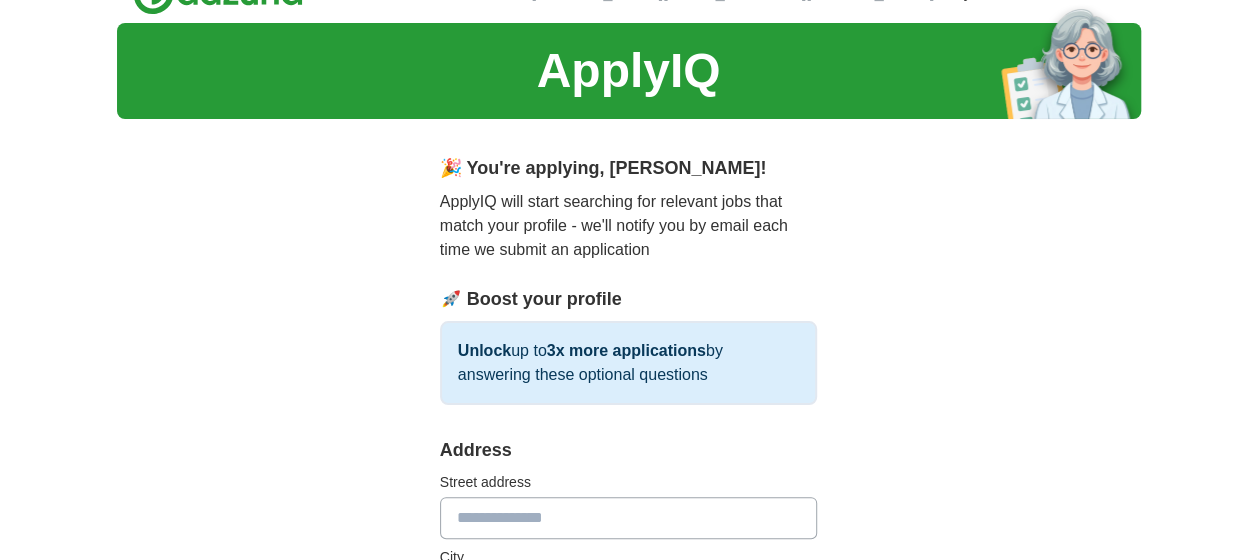 scroll, scrollTop: 0, scrollLeft: 0, axis: both 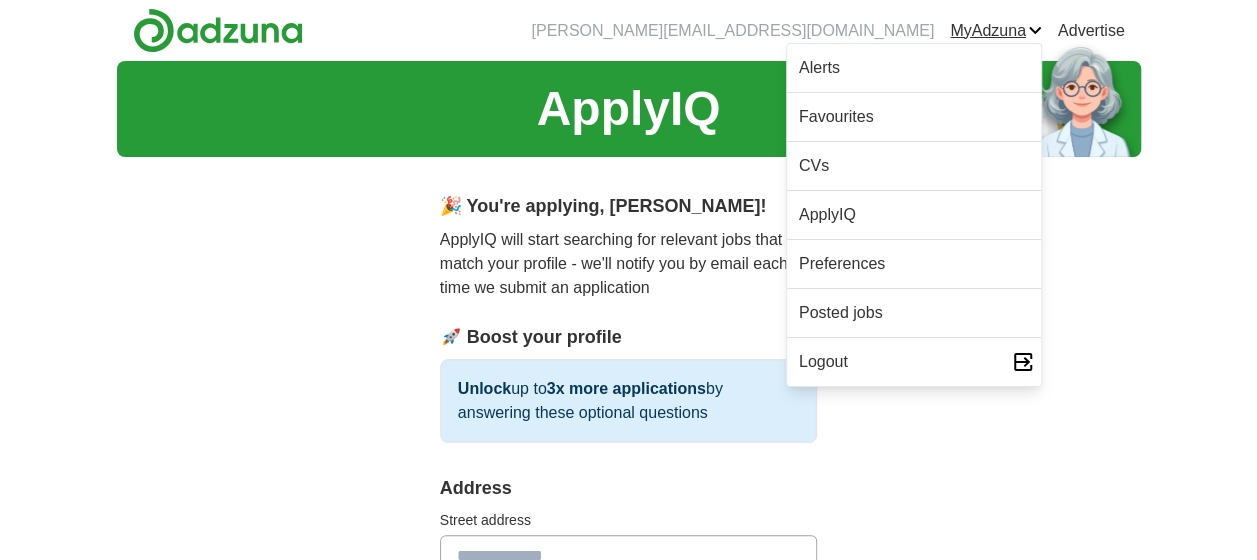 click on "MyAdzuna" at bounding box center (996, 31) 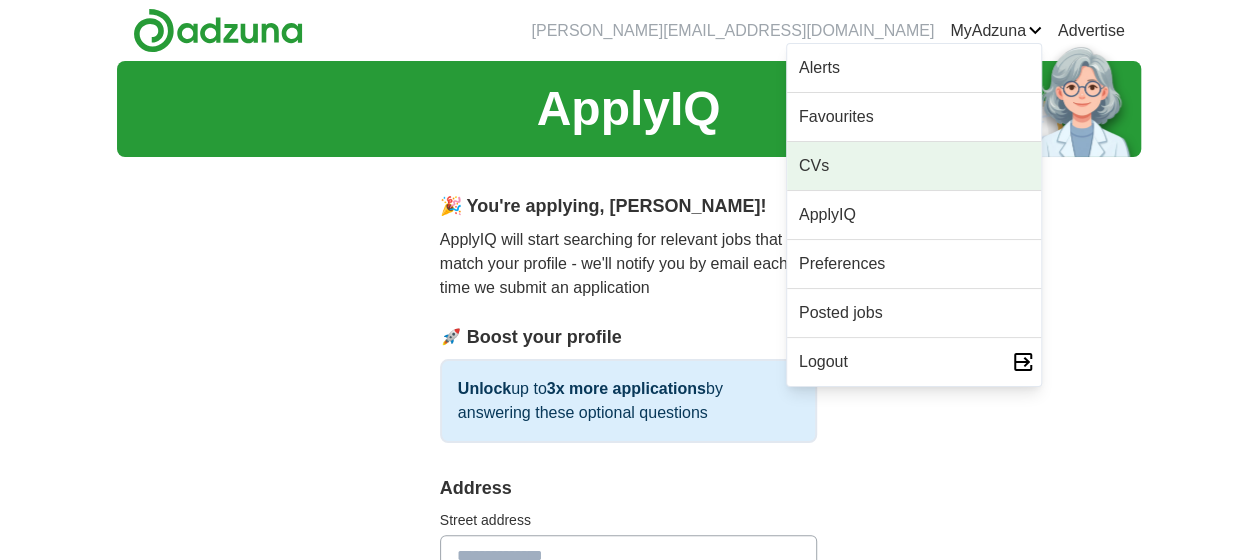 click on "CVs" at bounding box center (914, 166) 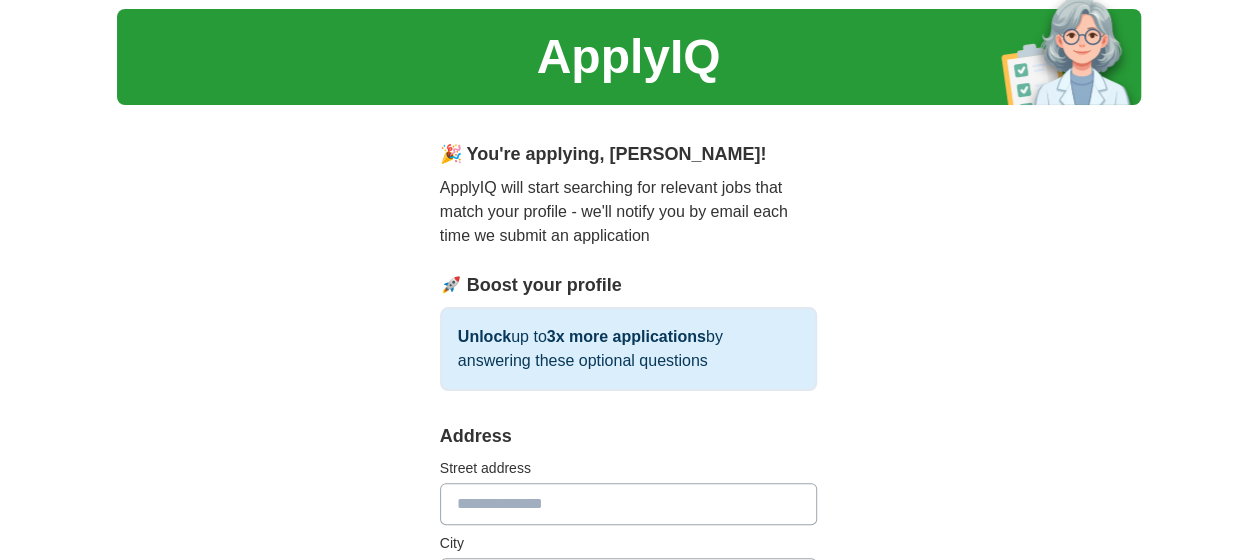 scroll, scrollTop: 60, scrollLeft: 0, axis: vertical 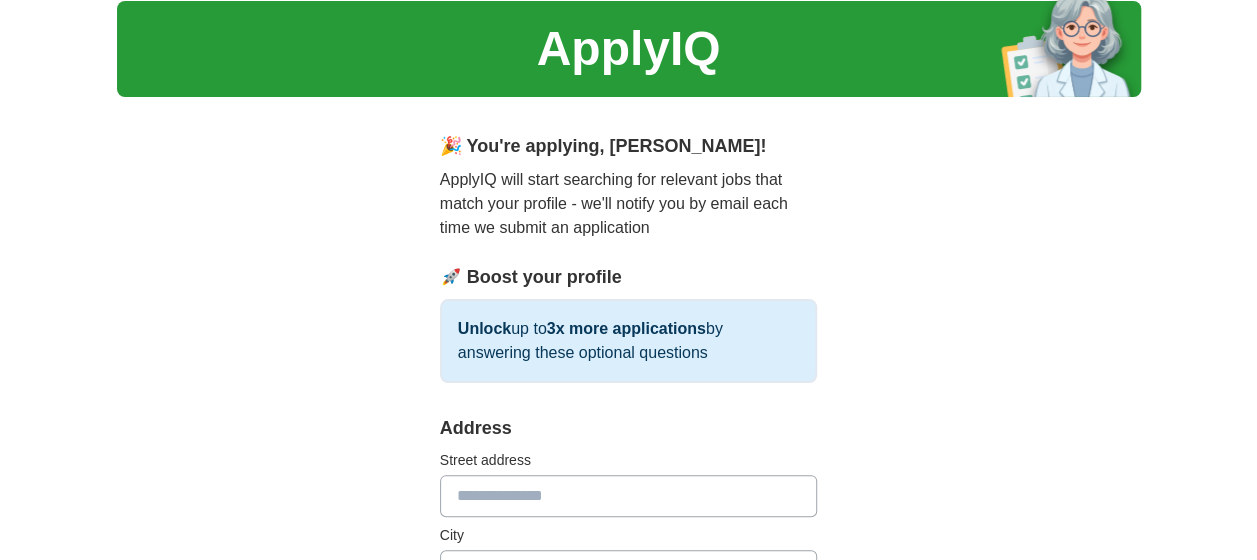 click at bounding box center [629, 496] 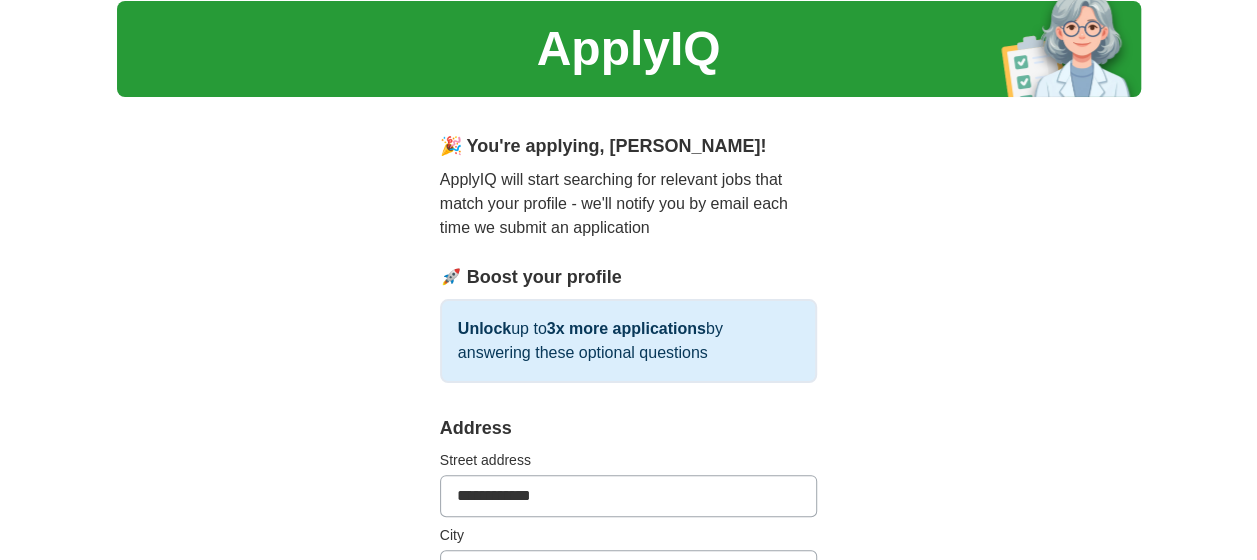 type on "*******" 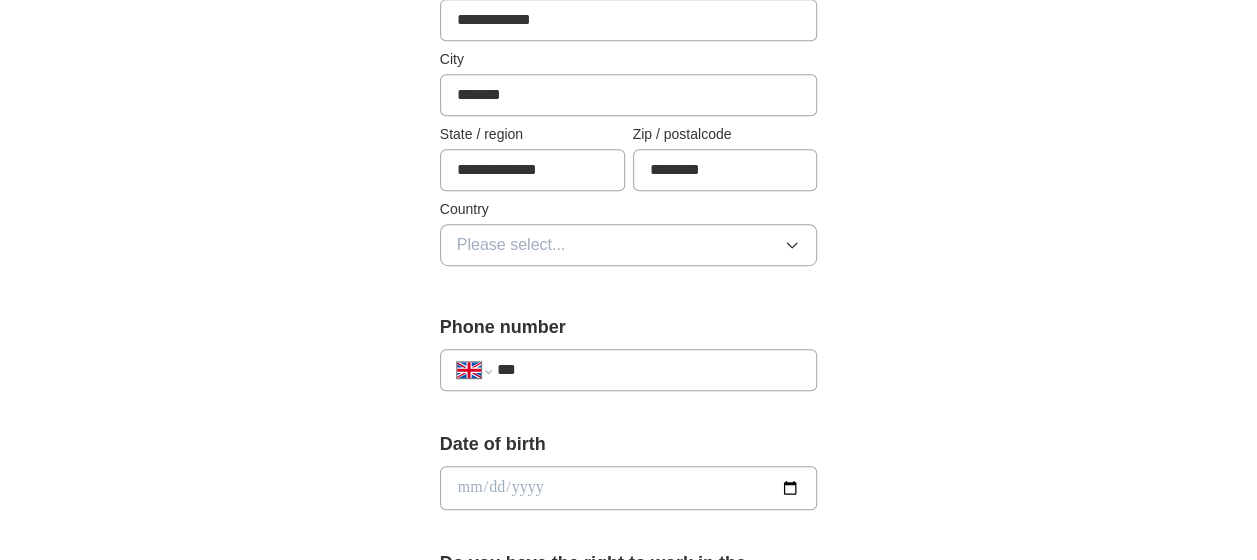 scroll, scrollTop: 542, scrollLeft: 0, axis: vertical 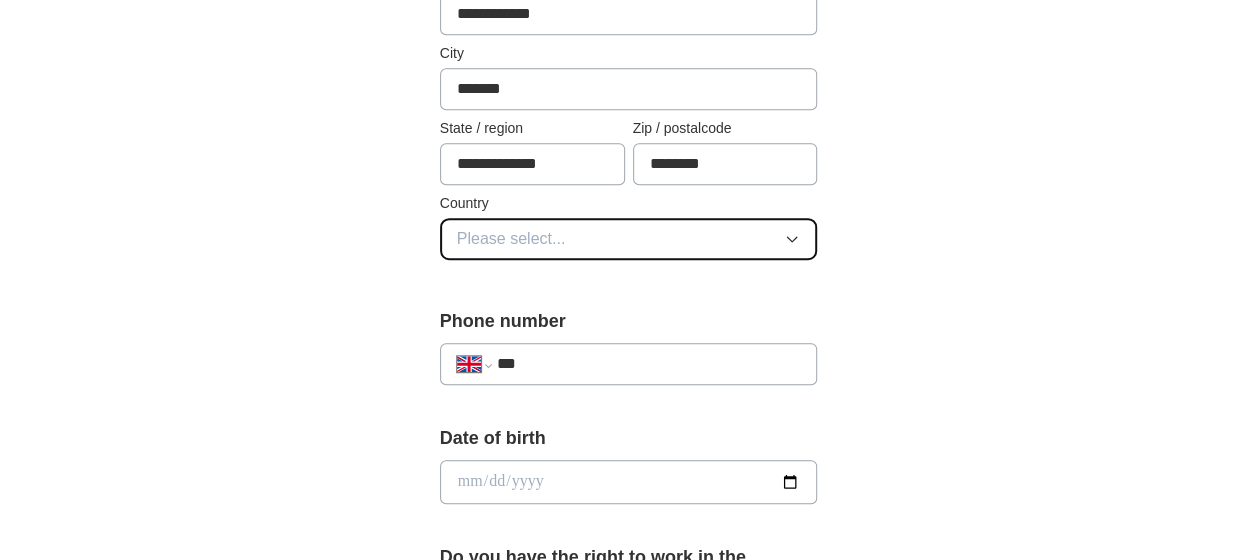 click on "Please select..." at bounding box center (629, 239) 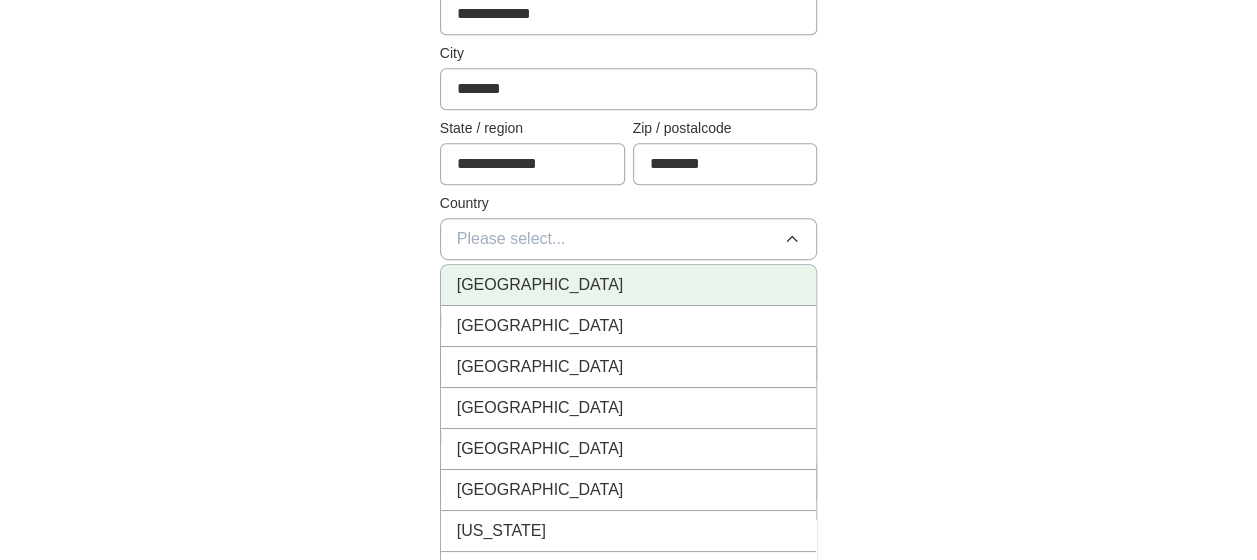 click on "[GEOGRAPHIC_DATA]" at bounding box center [629, 285] 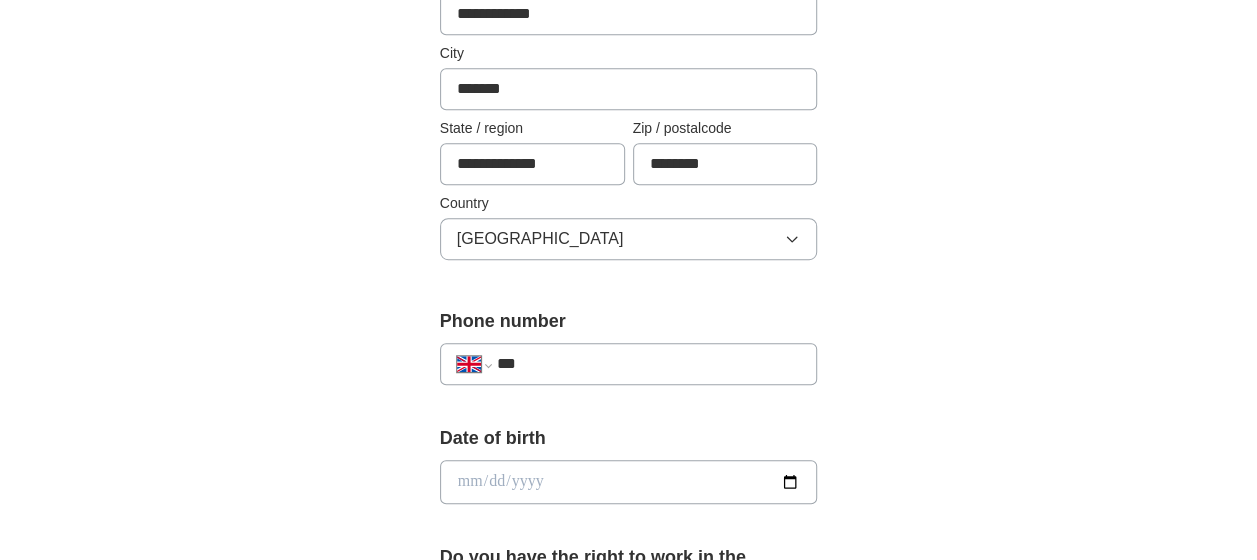 click on "***" at bounding box center [649, 364] 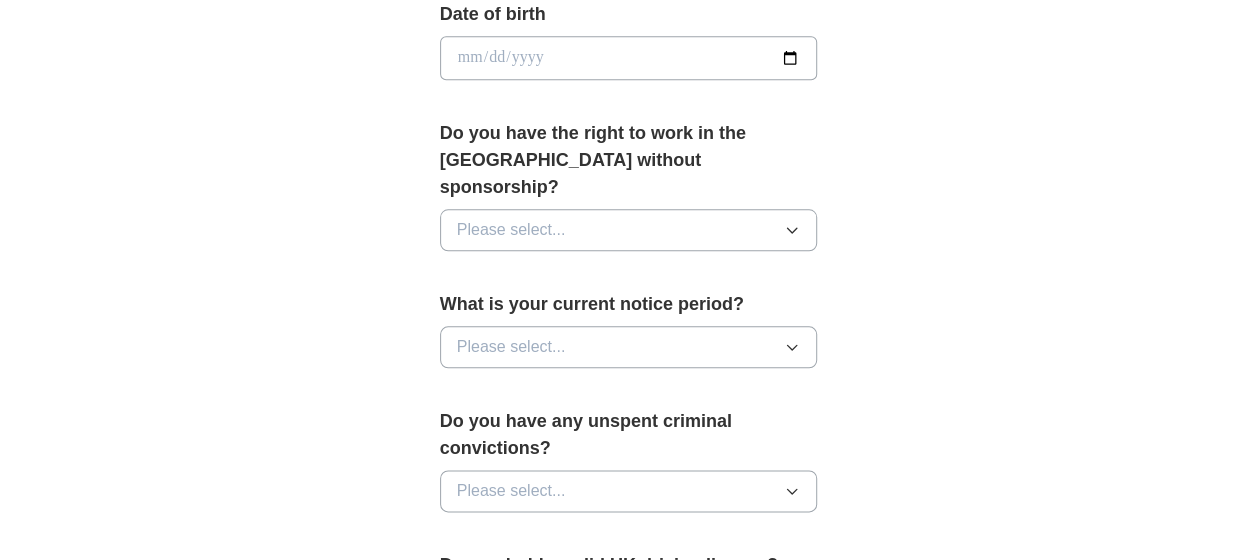 scroll, scrollTop: 969, scrollLeft: 0, axis: vertical 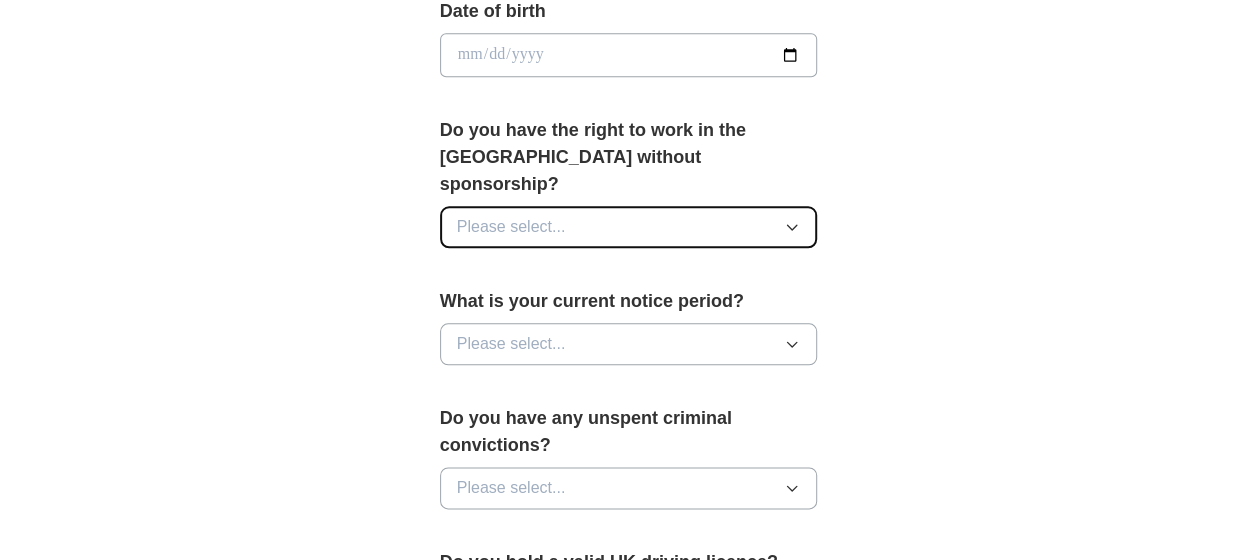 click on "Please select..." at bounding box center [629, 227] 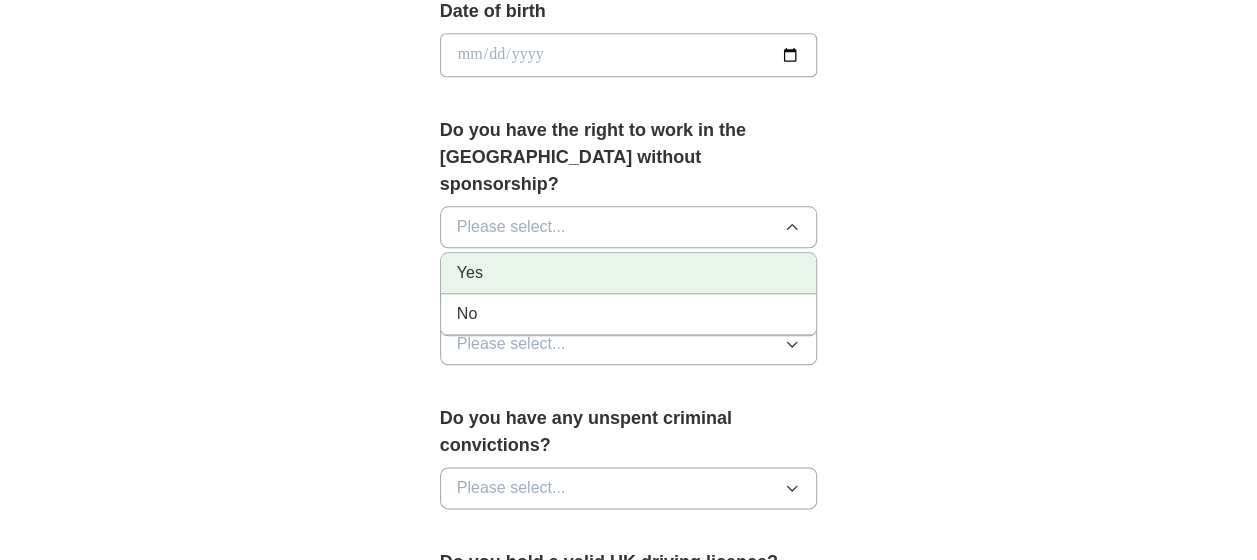 click on "Yes" at bounding box center (629, 273) 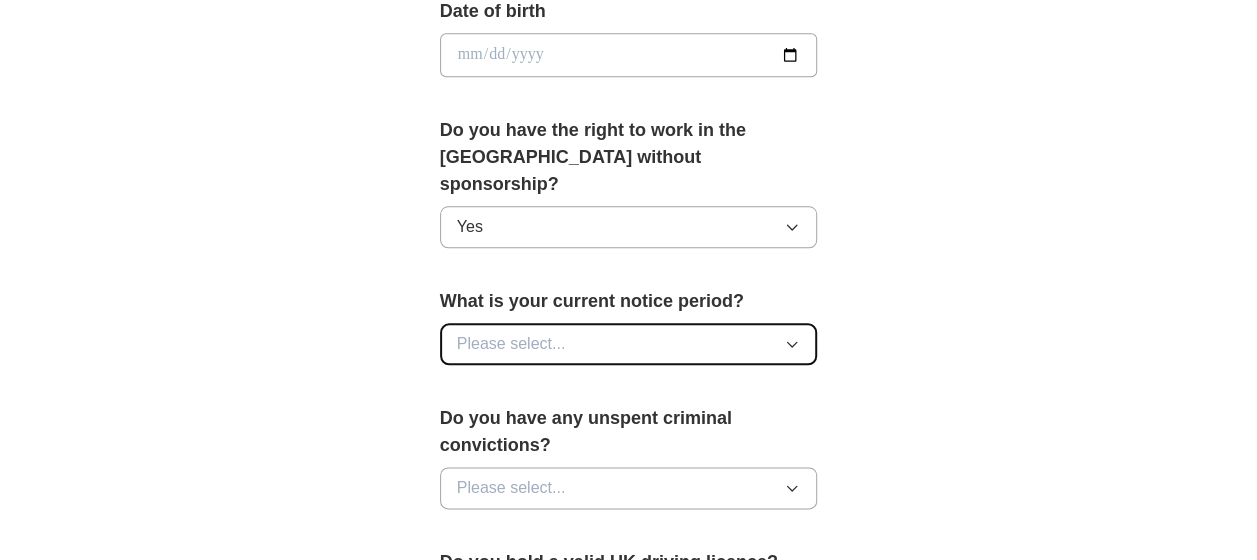 click 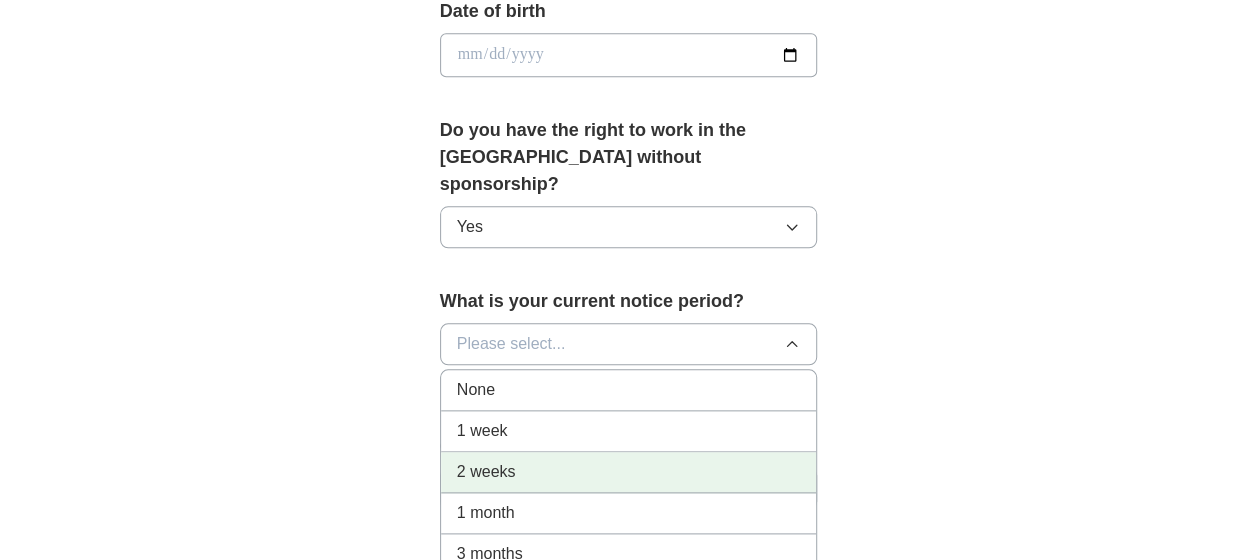 click on "2 weeks" at bounding box center (629, 472) 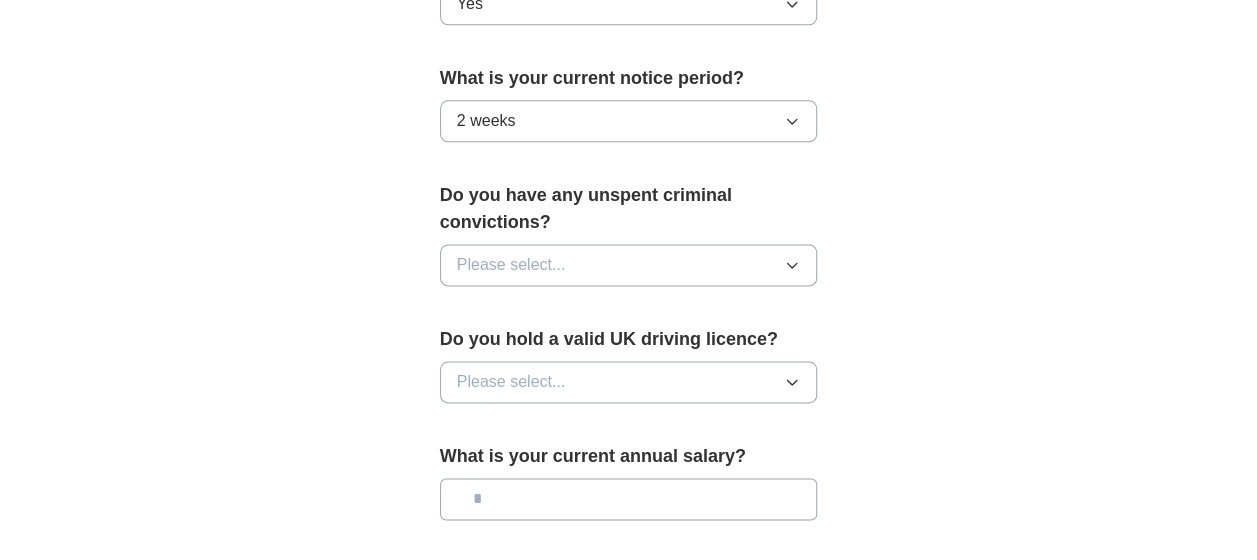 scroll, scrollTop: 1198, scrollLeft: 0, axis: vertical 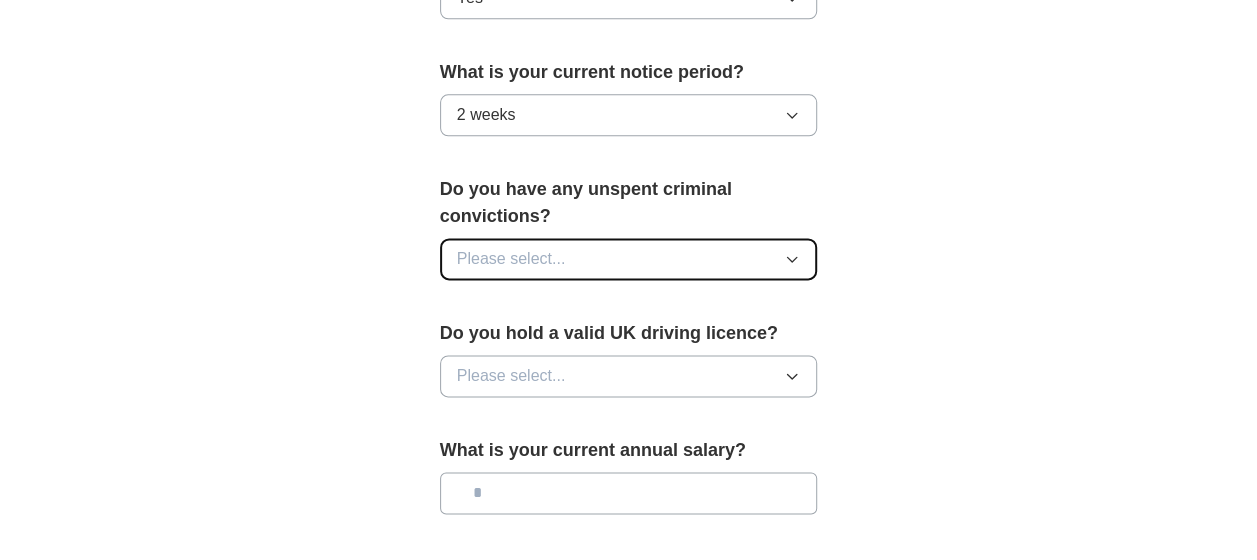 click 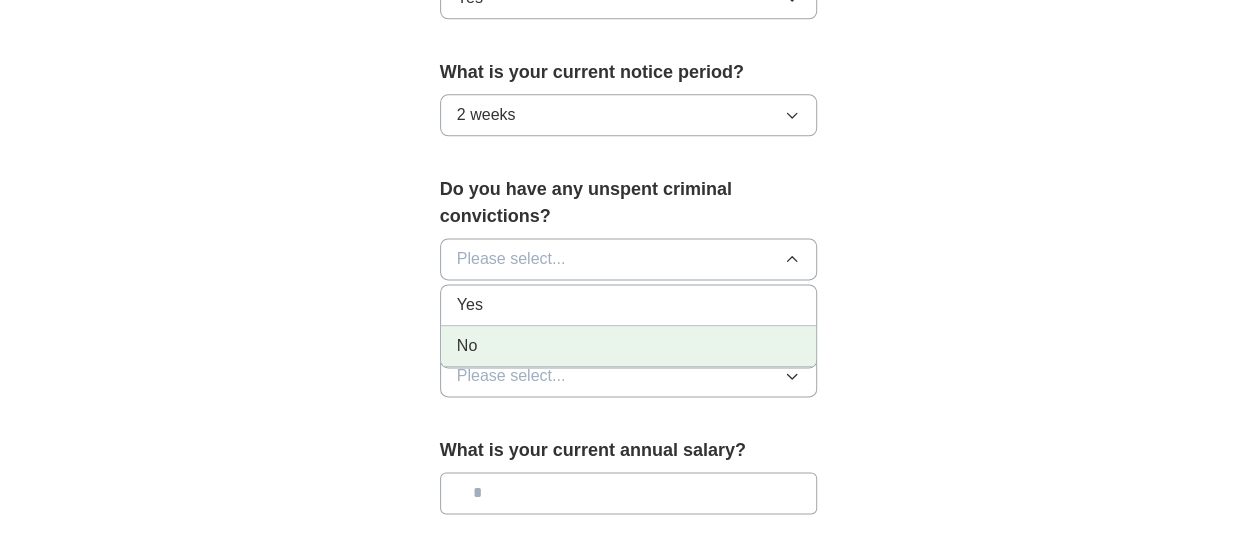 click on "No" at bounding box center (629, 346) 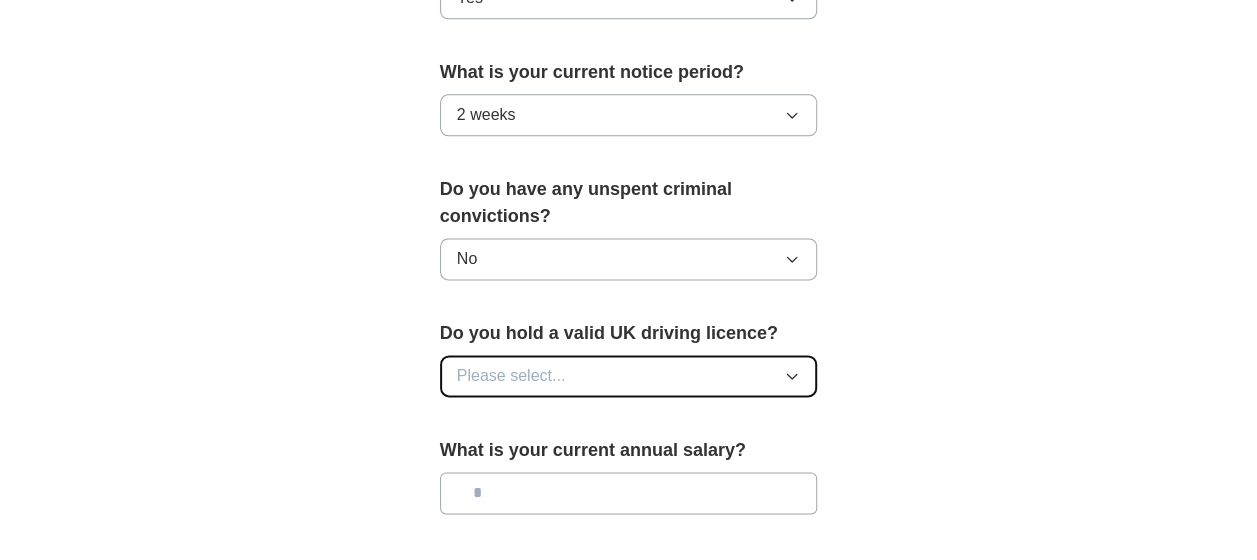 click on "Please select..." at bounding box center [629, 376] 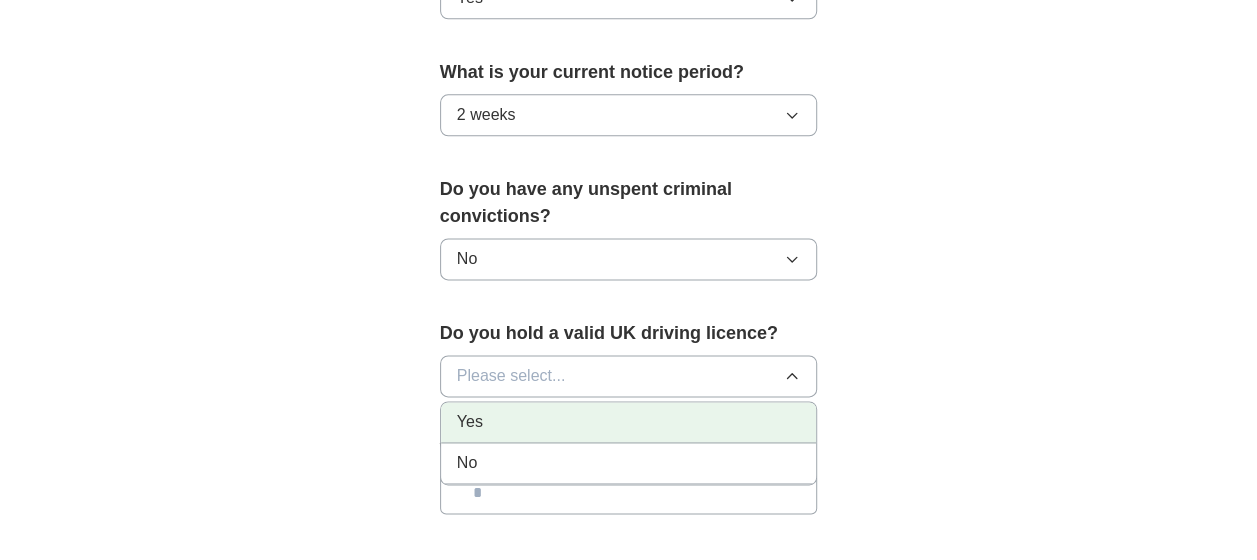 click on "Yes" at bounding box center [629, 422] 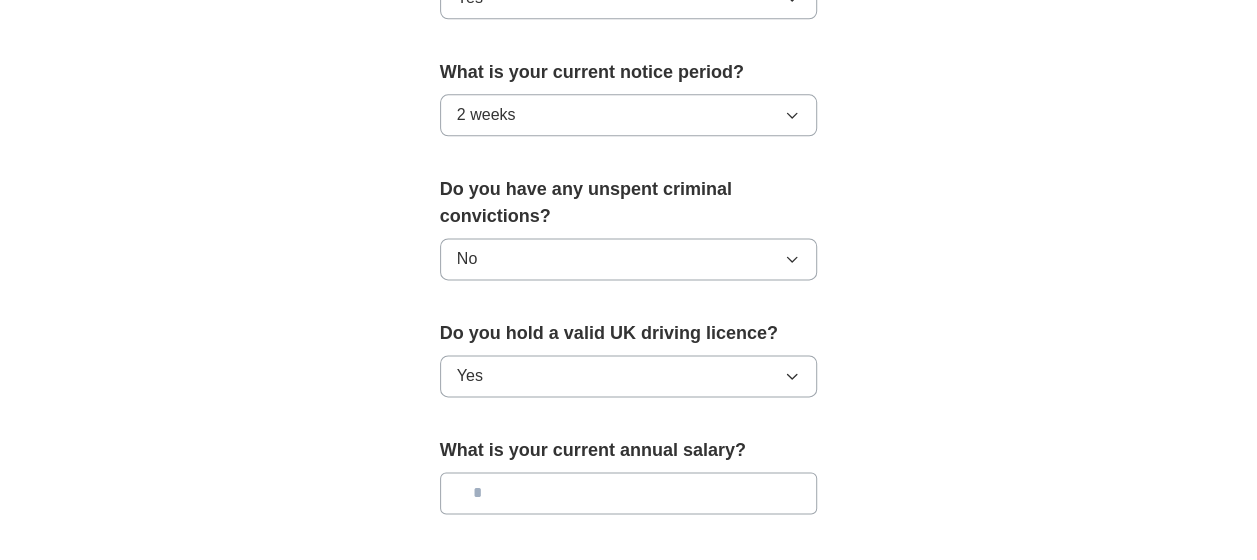 click at bounding box center (629, 493) 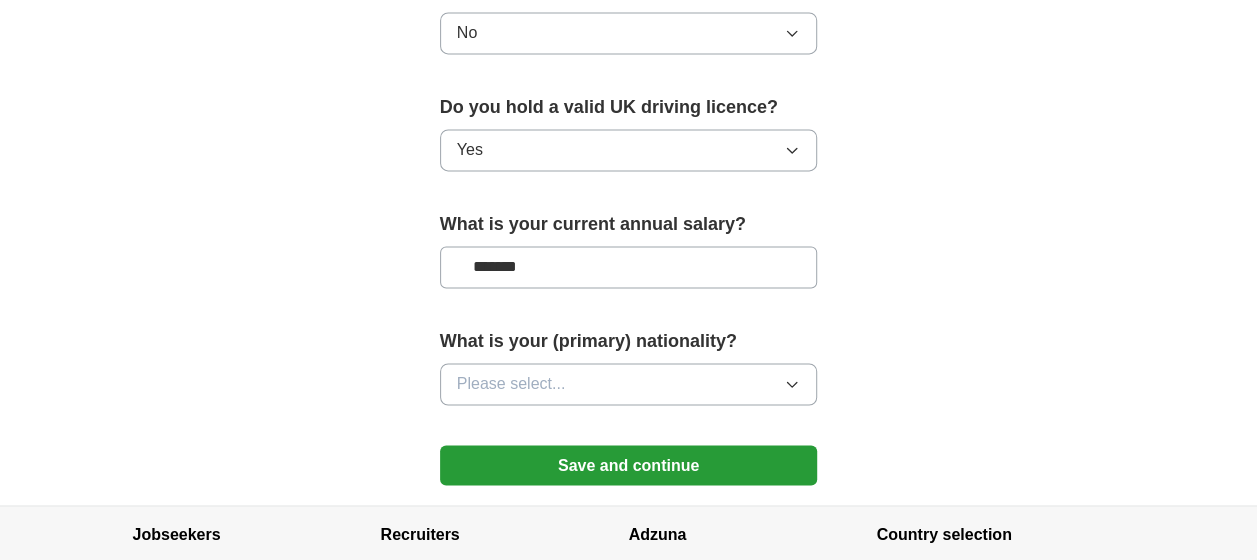 scroll, scrollTop: 1438, scrollLeft: 0, axis: vertical 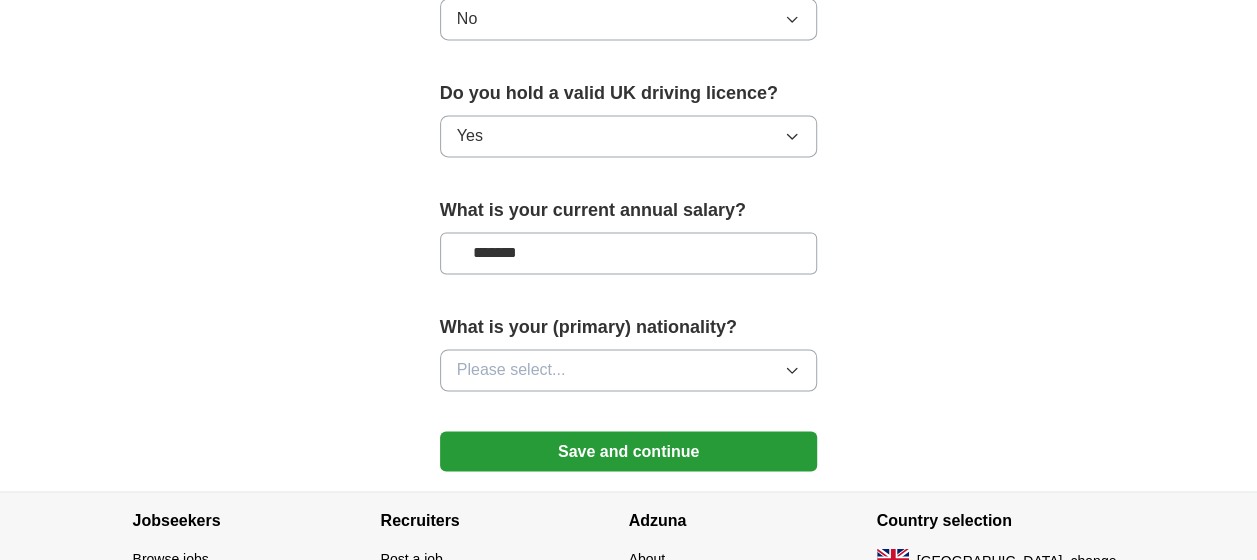 type on "*******" 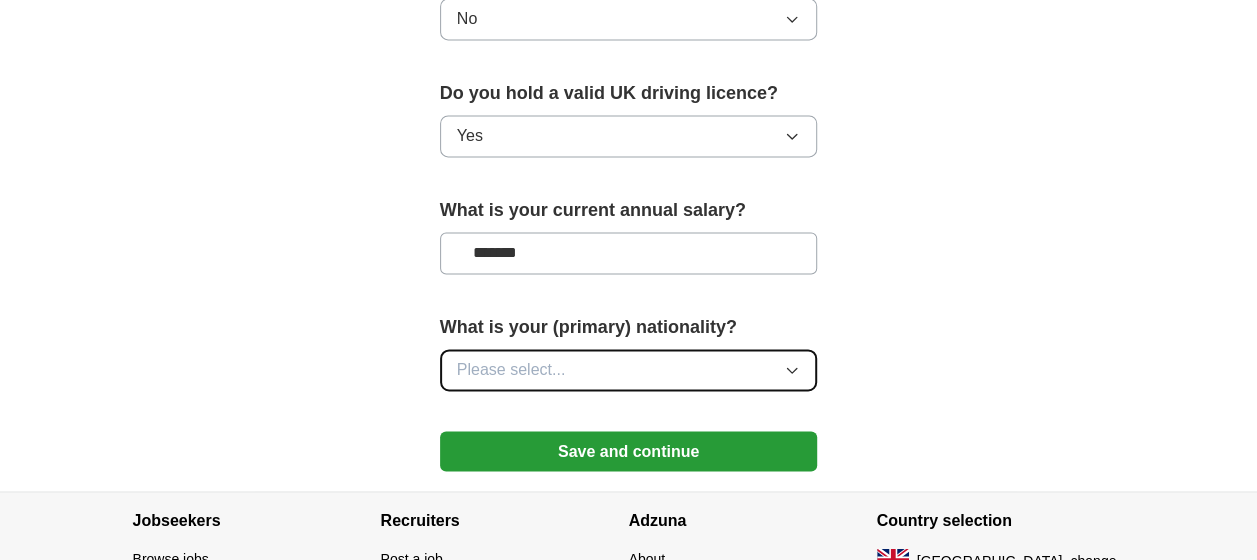 click 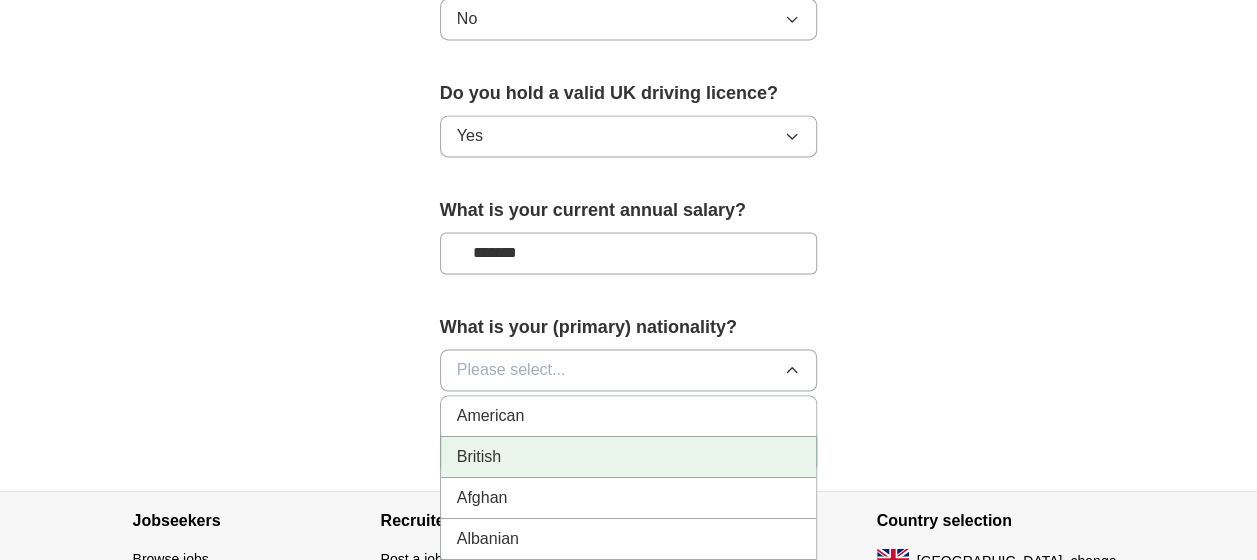 click on "British" at bounding box center [629, 457] 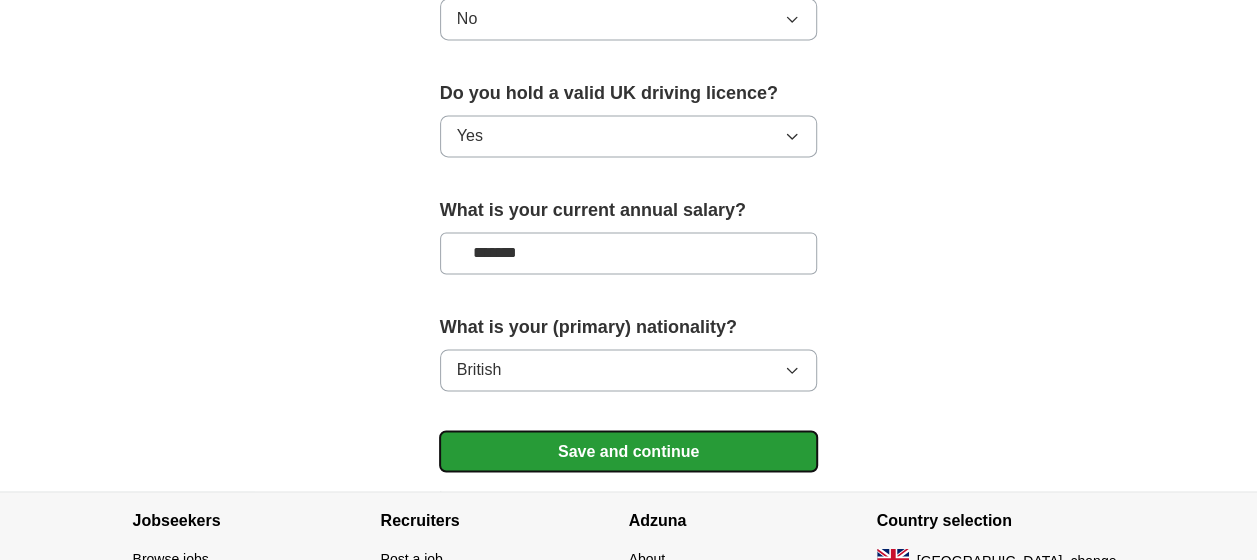 click on "Save and continue" at bounding box center [629, 451] 